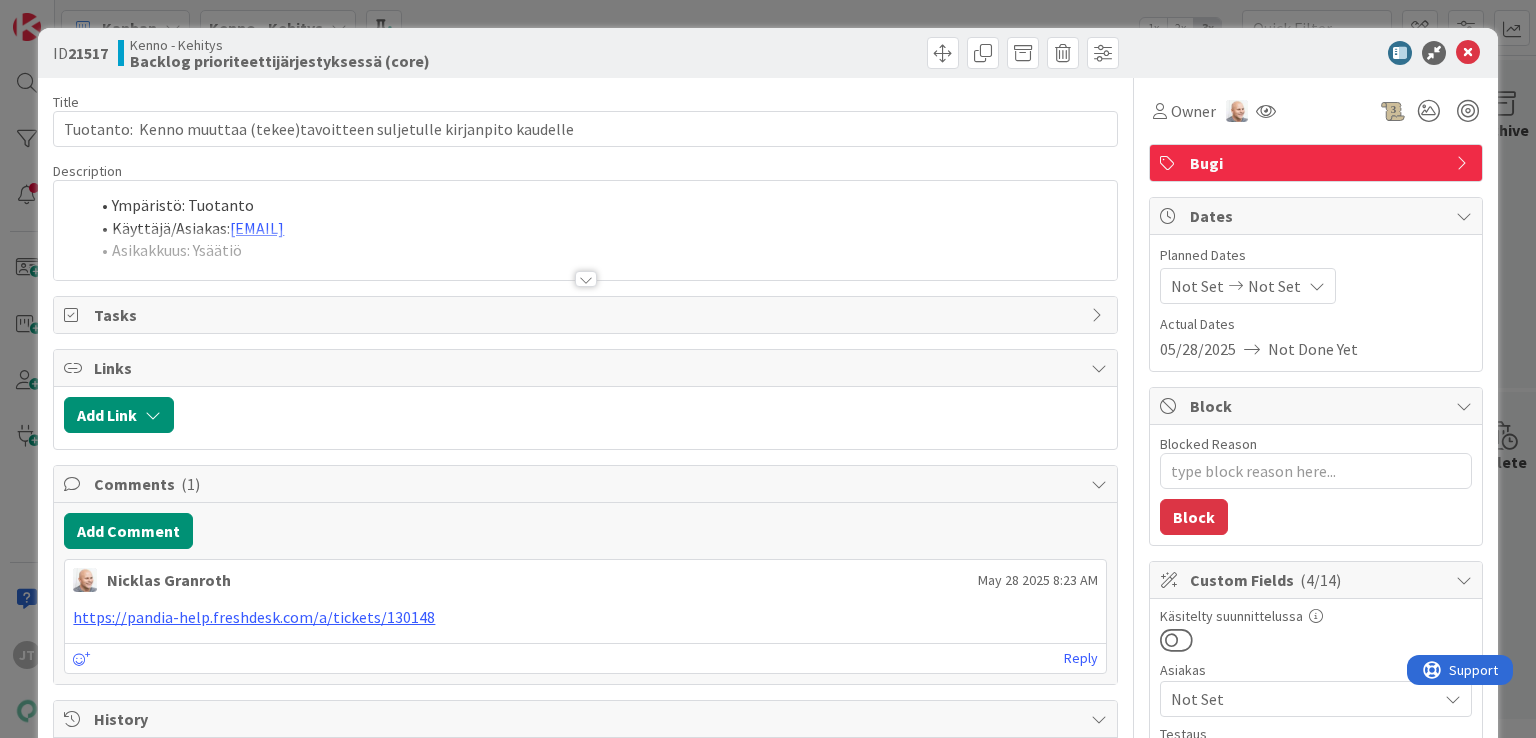 scroll, scrollTop: 0, scrollLeft: 0, axis: both 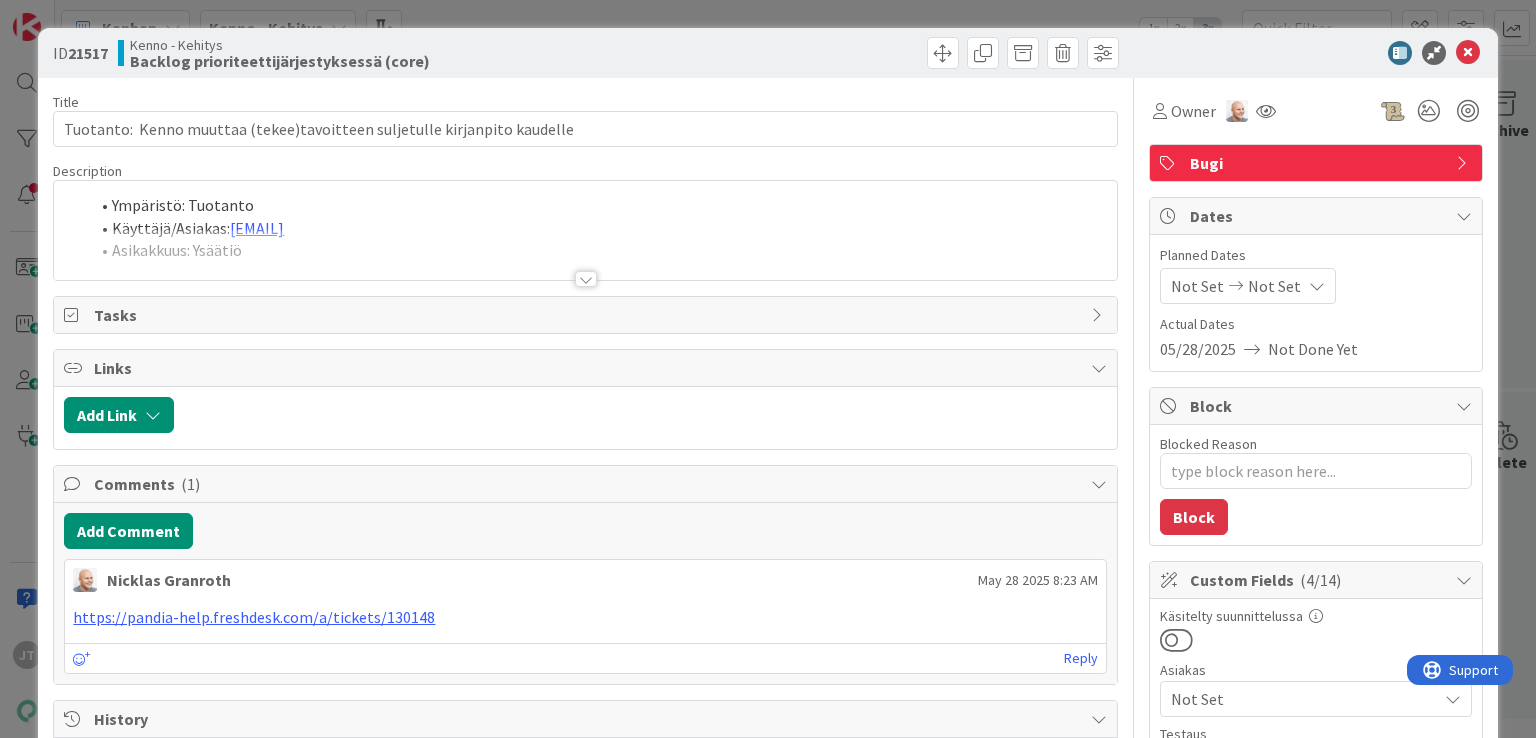 click at bounding box center [586, 279] 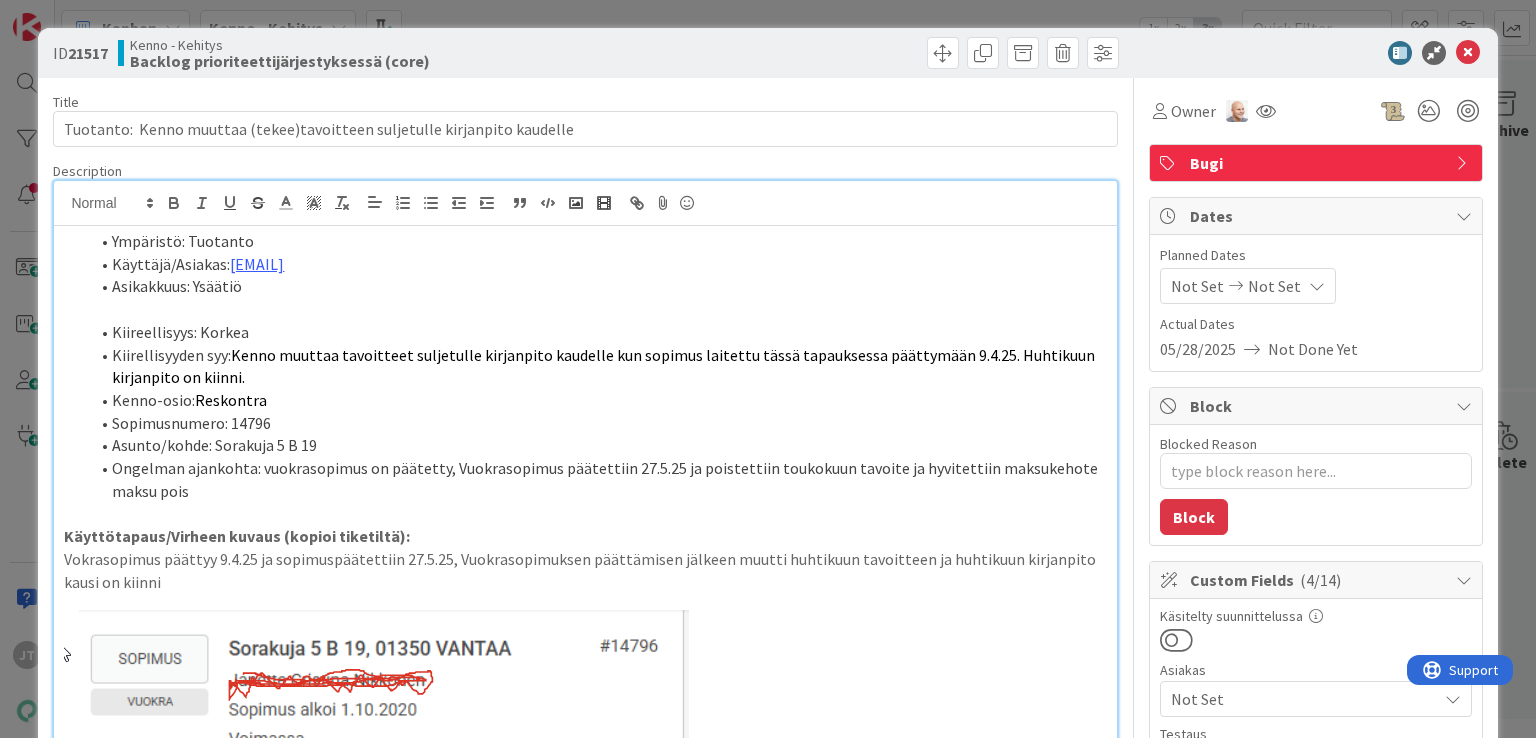 scroll, scrollTop: 16, scrollLeft: 0, axis: vertical 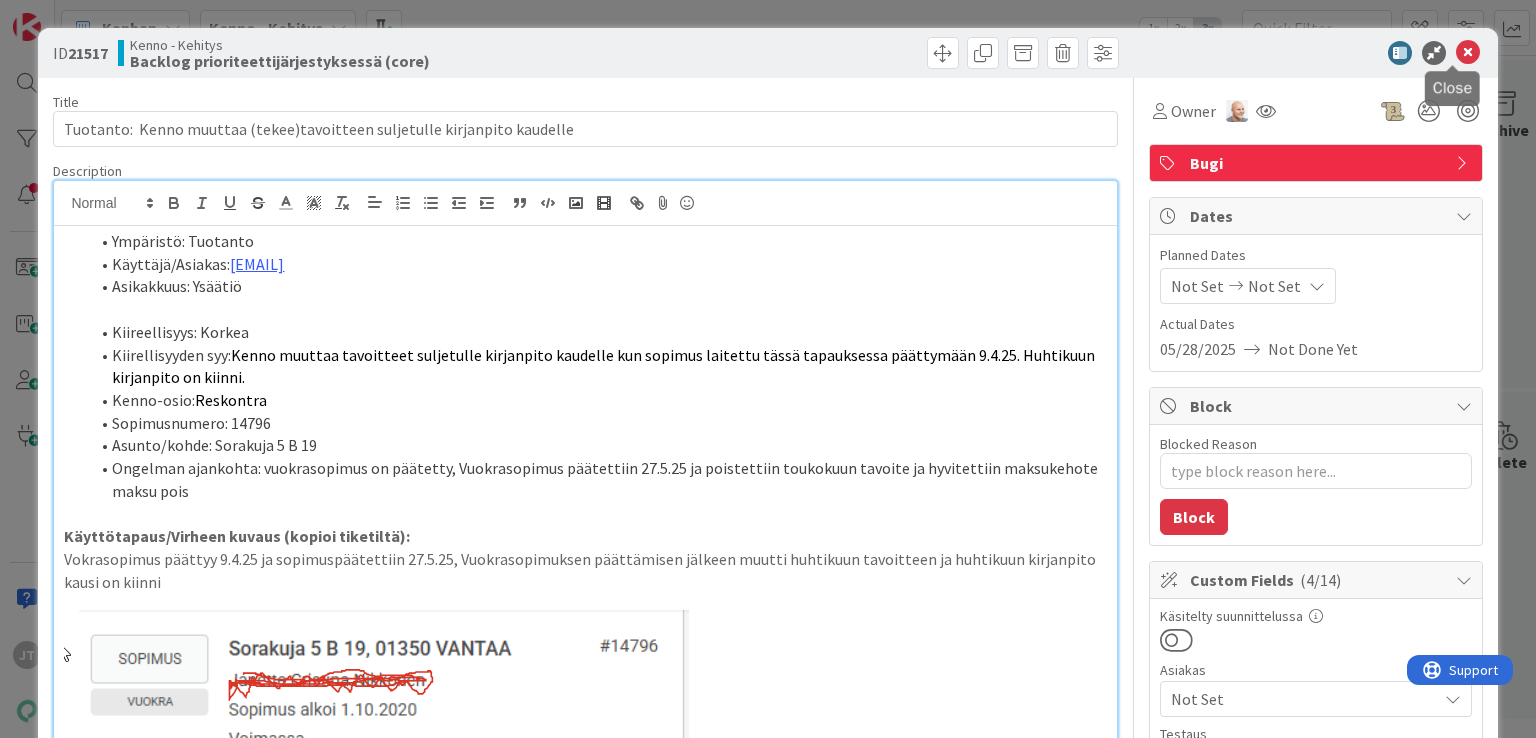 click at bounding box center [1468, 53] 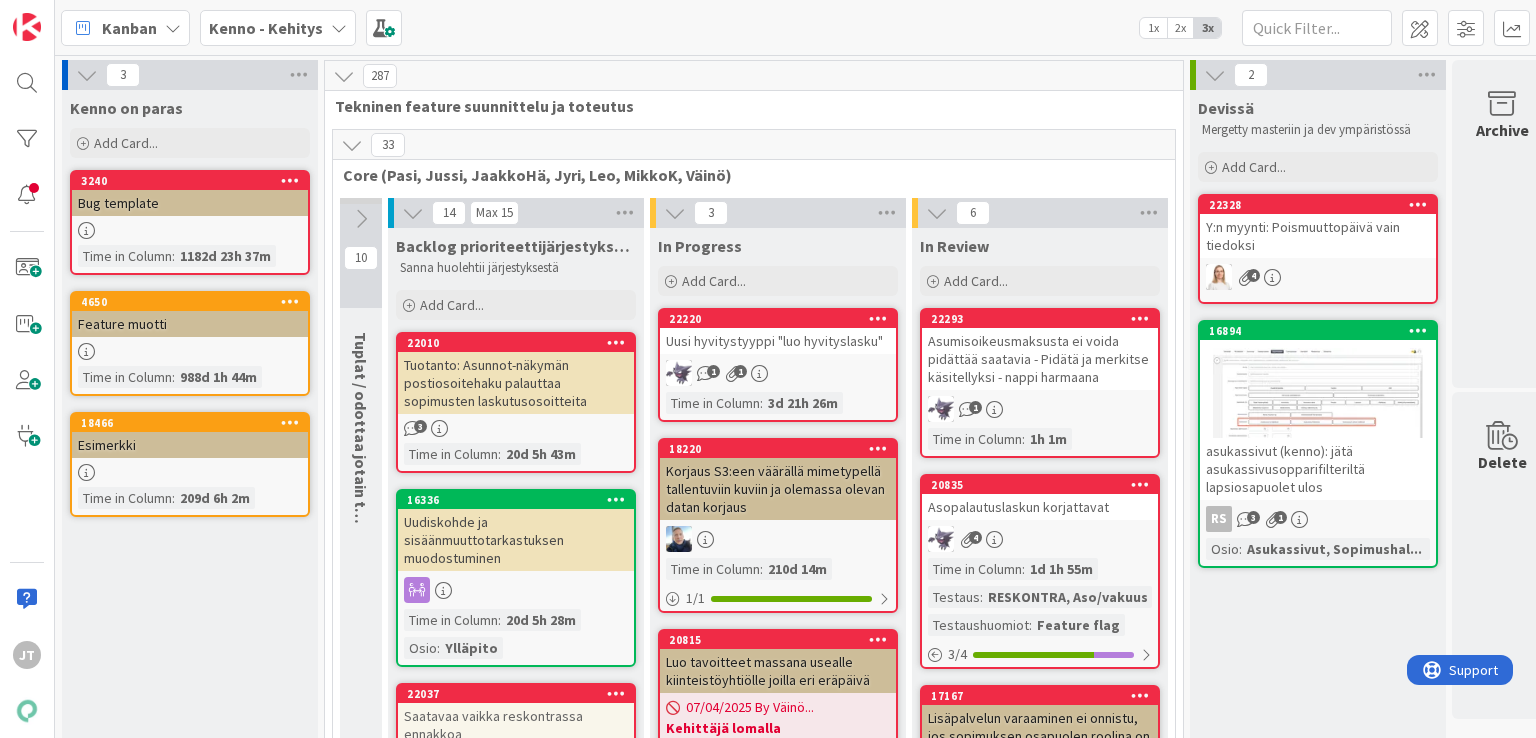 scroll, scrollTop: 0, scrollLeft: 0, axis: both 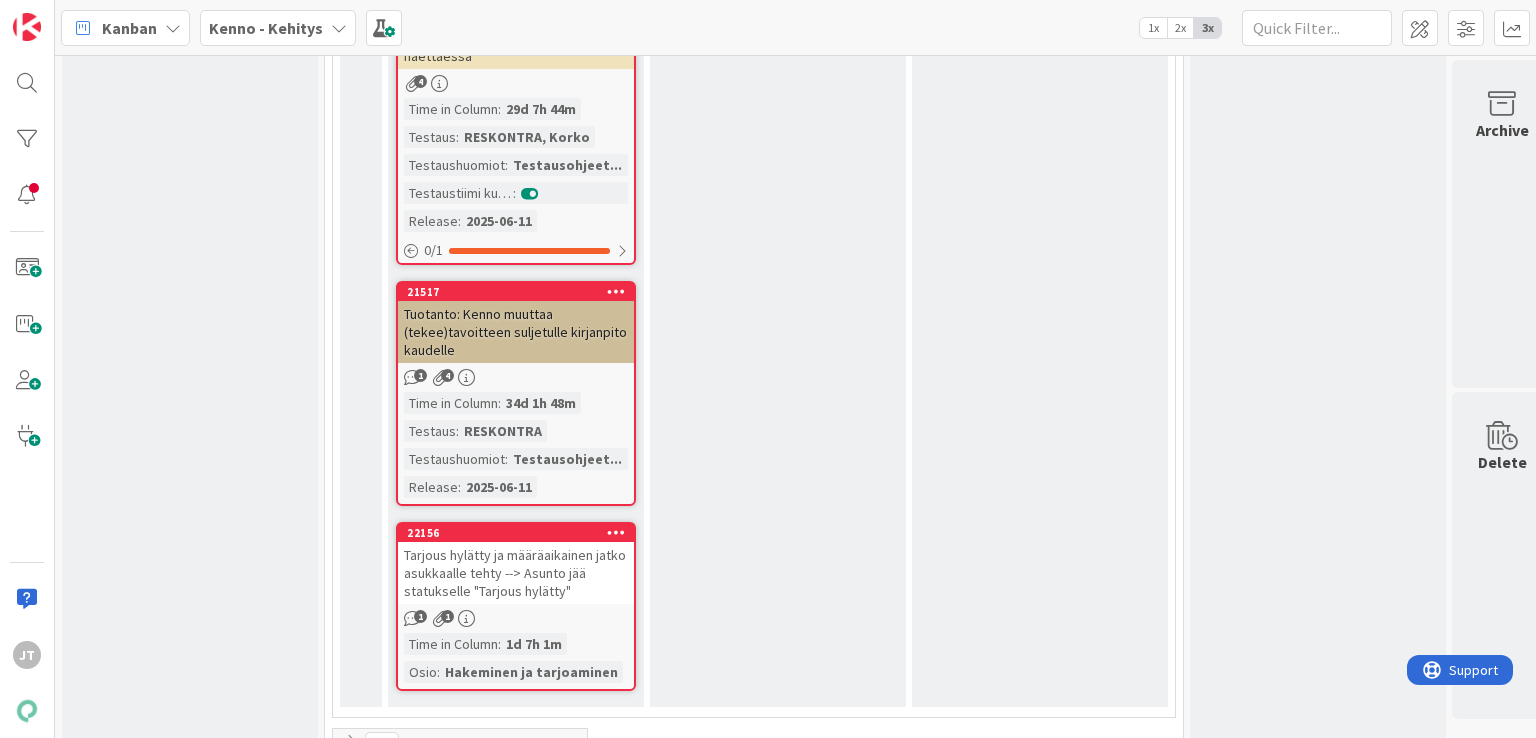 click on "Tuotanto:  Kenno muuttaa (tekee)tavoitteen suljetulle kirjanpito kaudelle" at bounding box center (516, 332) 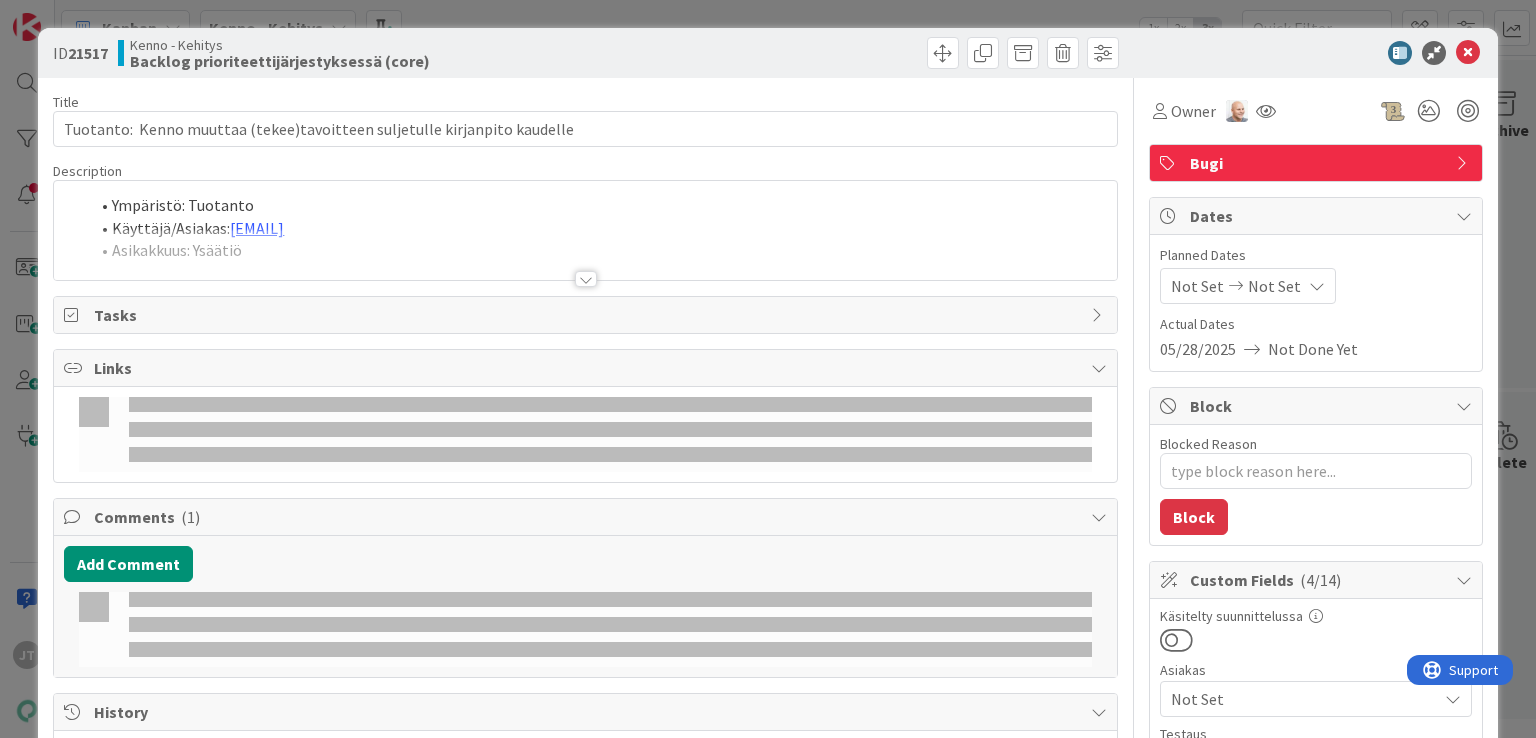 scroll, scrollTop: 0, scrollLeft: 0, axis: both 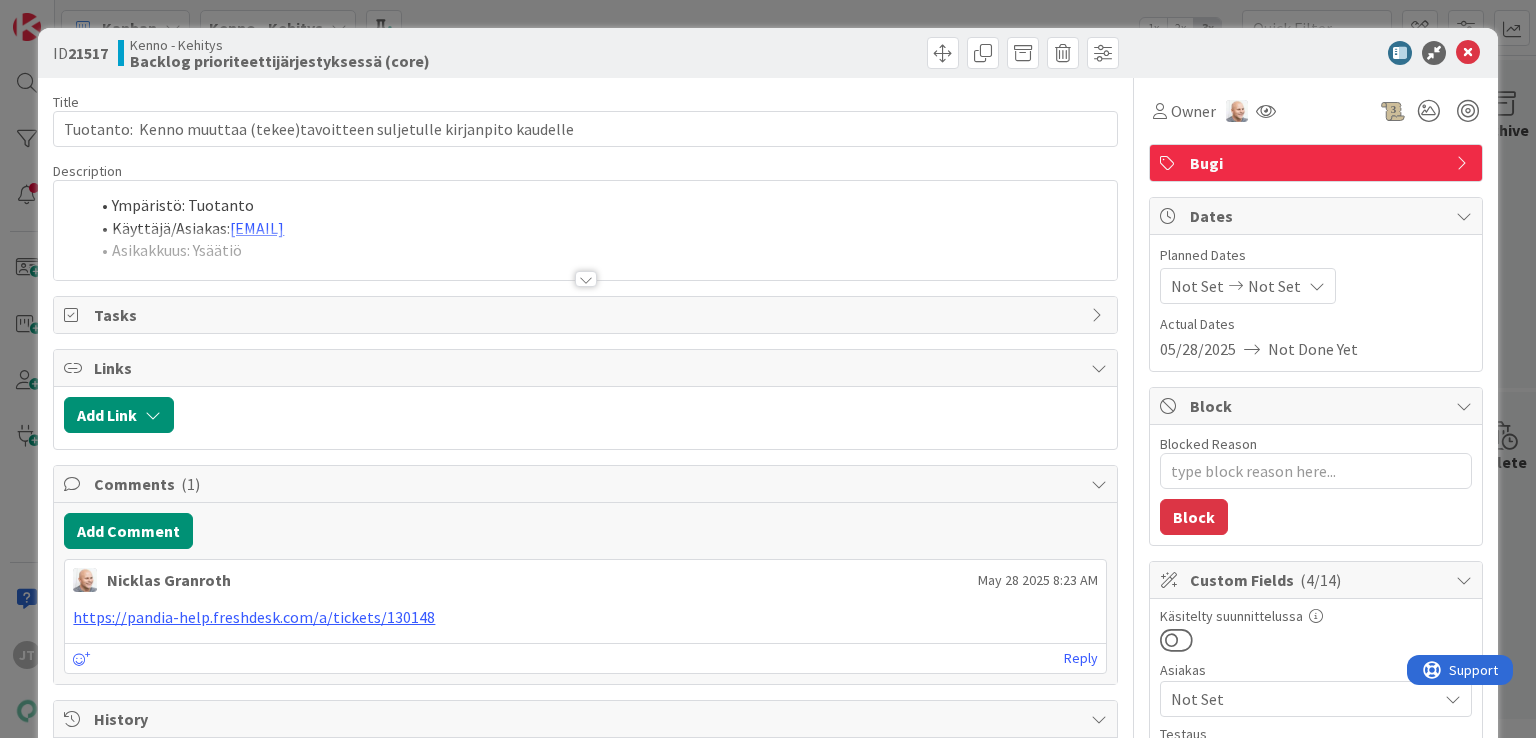 type on "x" 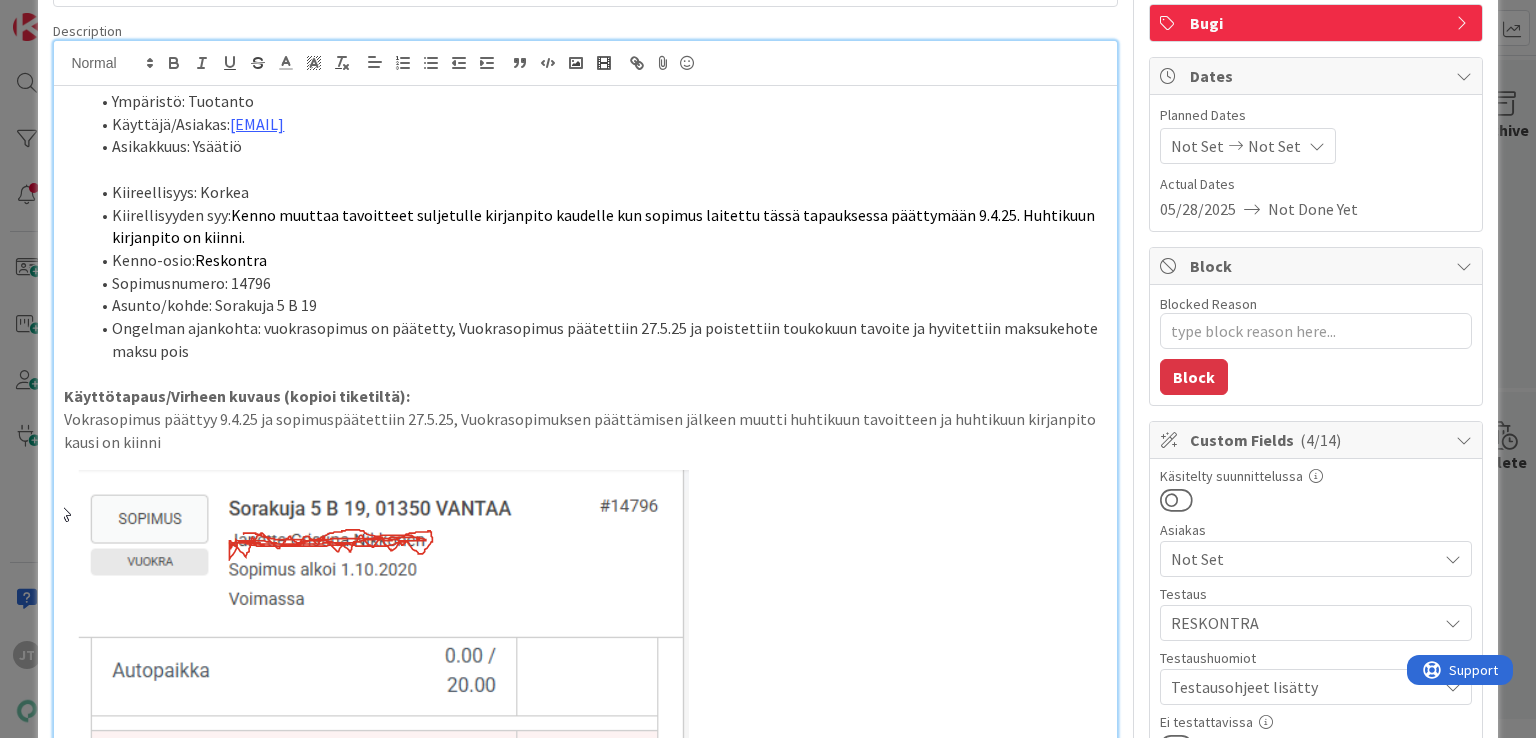 scroll, scrollTop: 0, scrollLeft: 0, axis: both 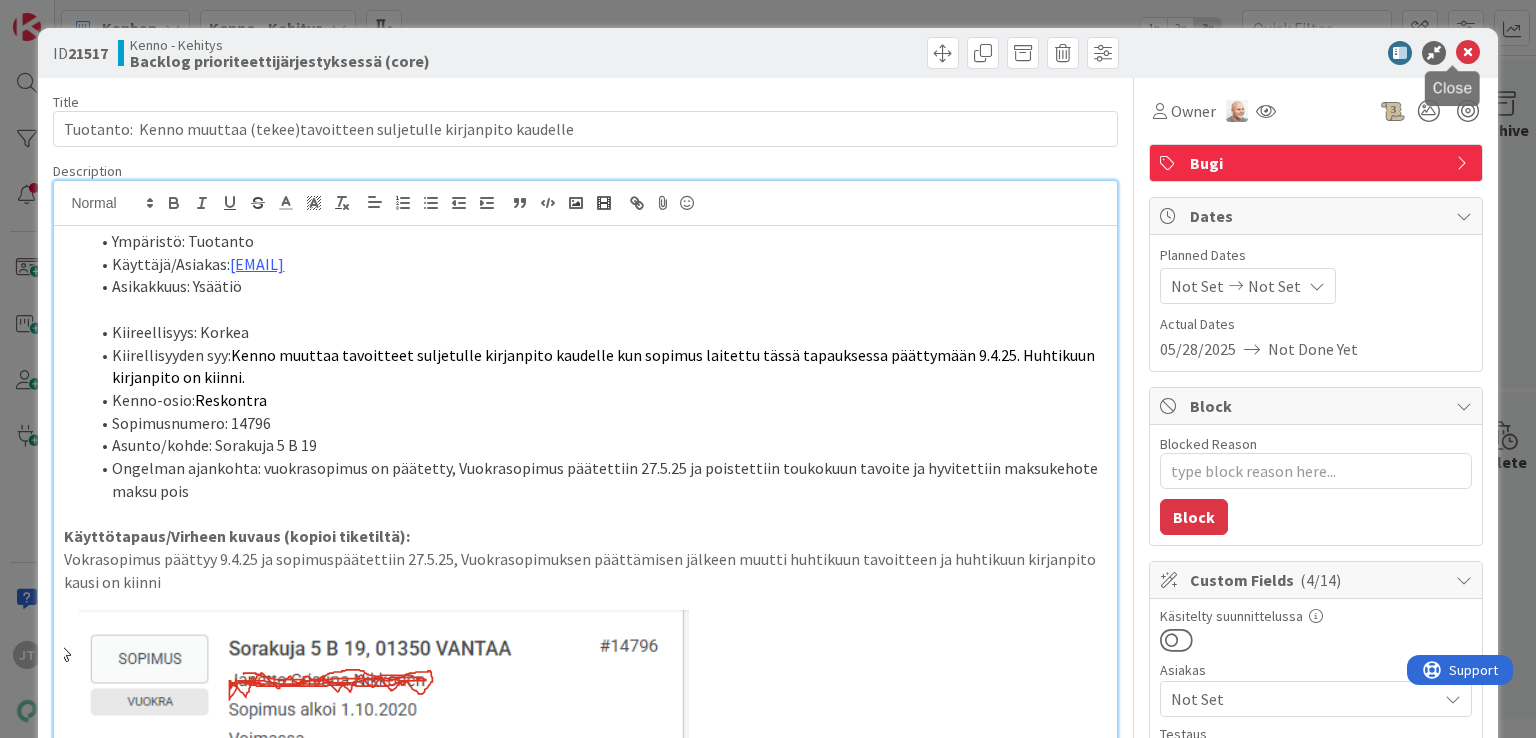 click at bounding box center (1468, 53) 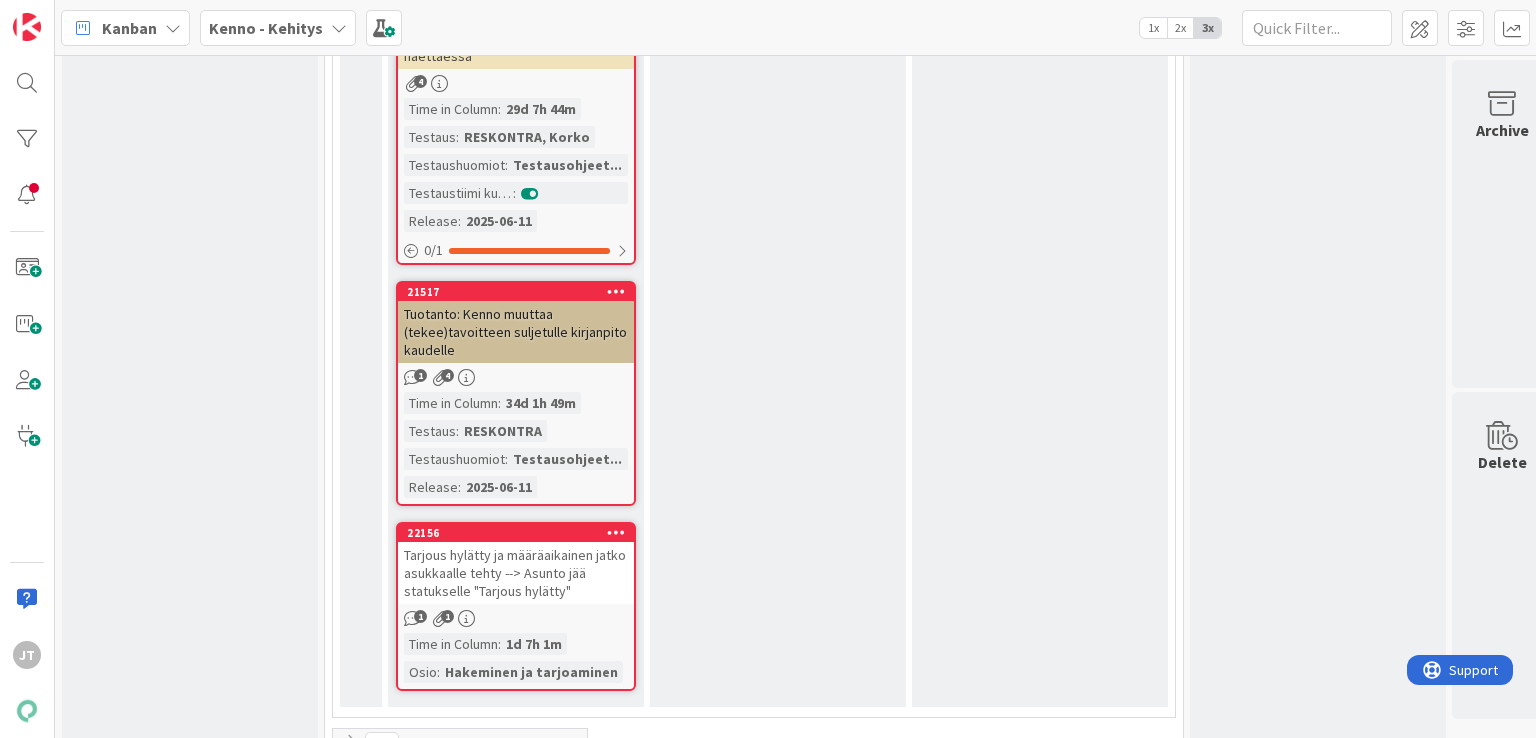 scroll, scrollTop: 0, scrollLeft: 0, axis: both 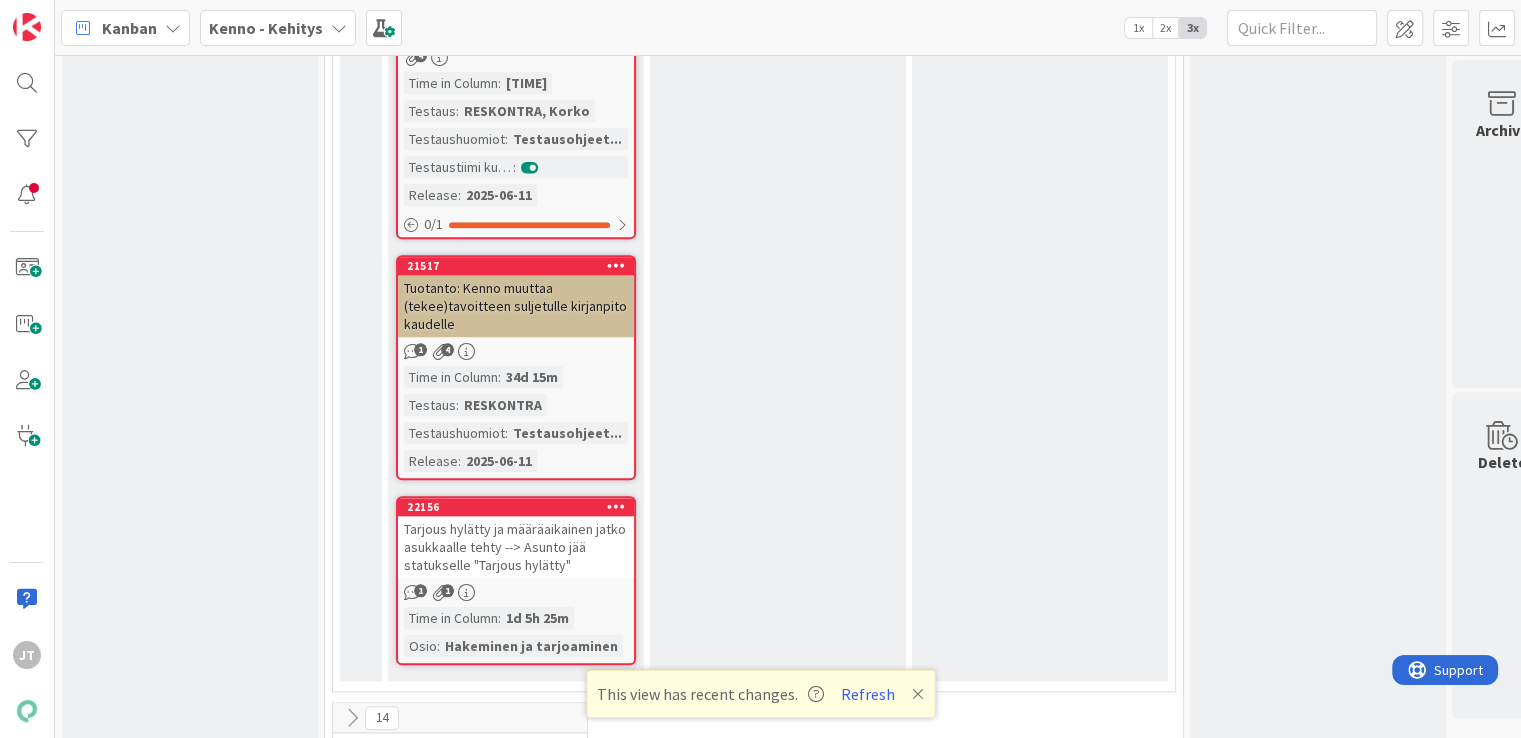 click on "Kenno - Kehitys" at bounding box center (266, 28) 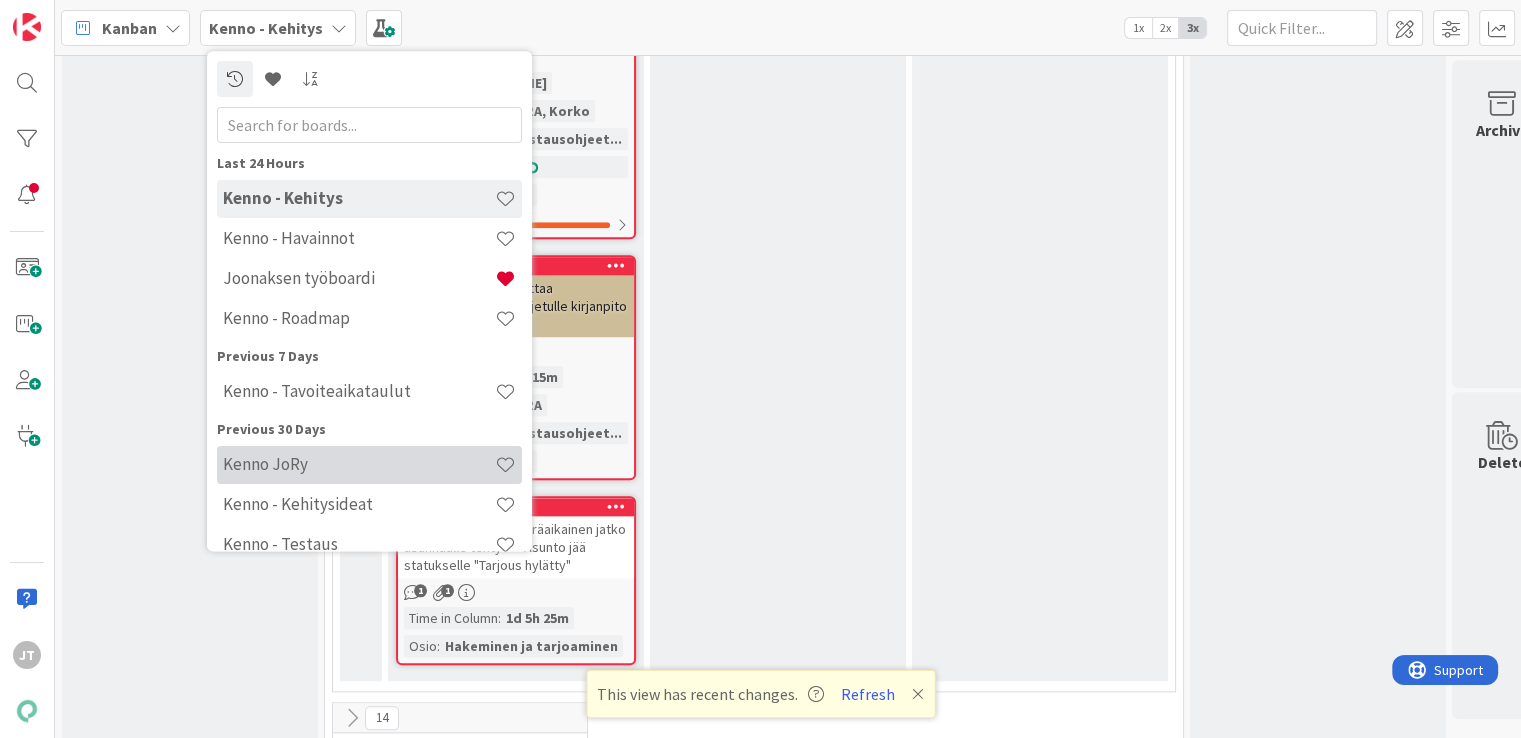 click on "Kenno JoRy" at bounding box center [359, 465] 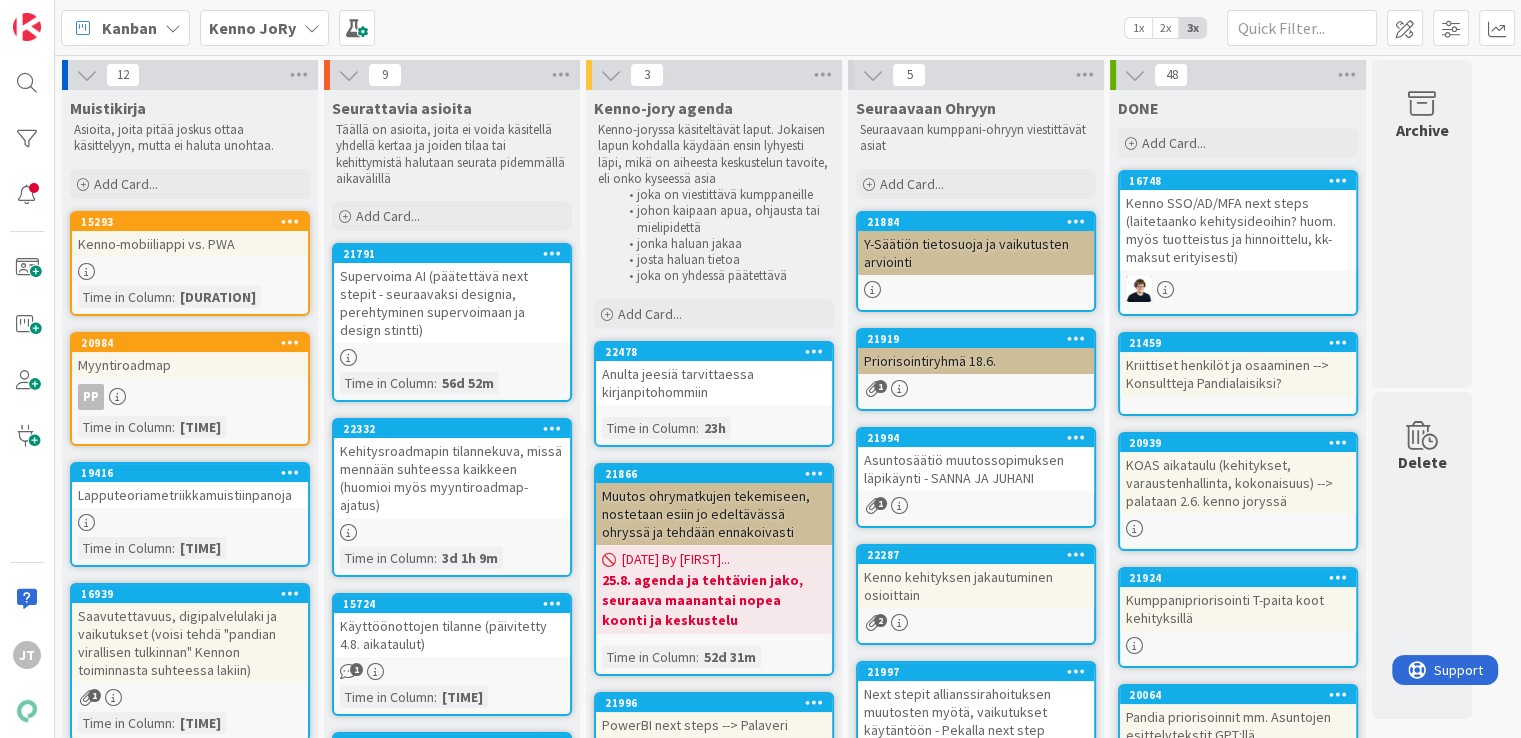 scroll, scrollTop: 0, scrollLeft: 0, axis: both 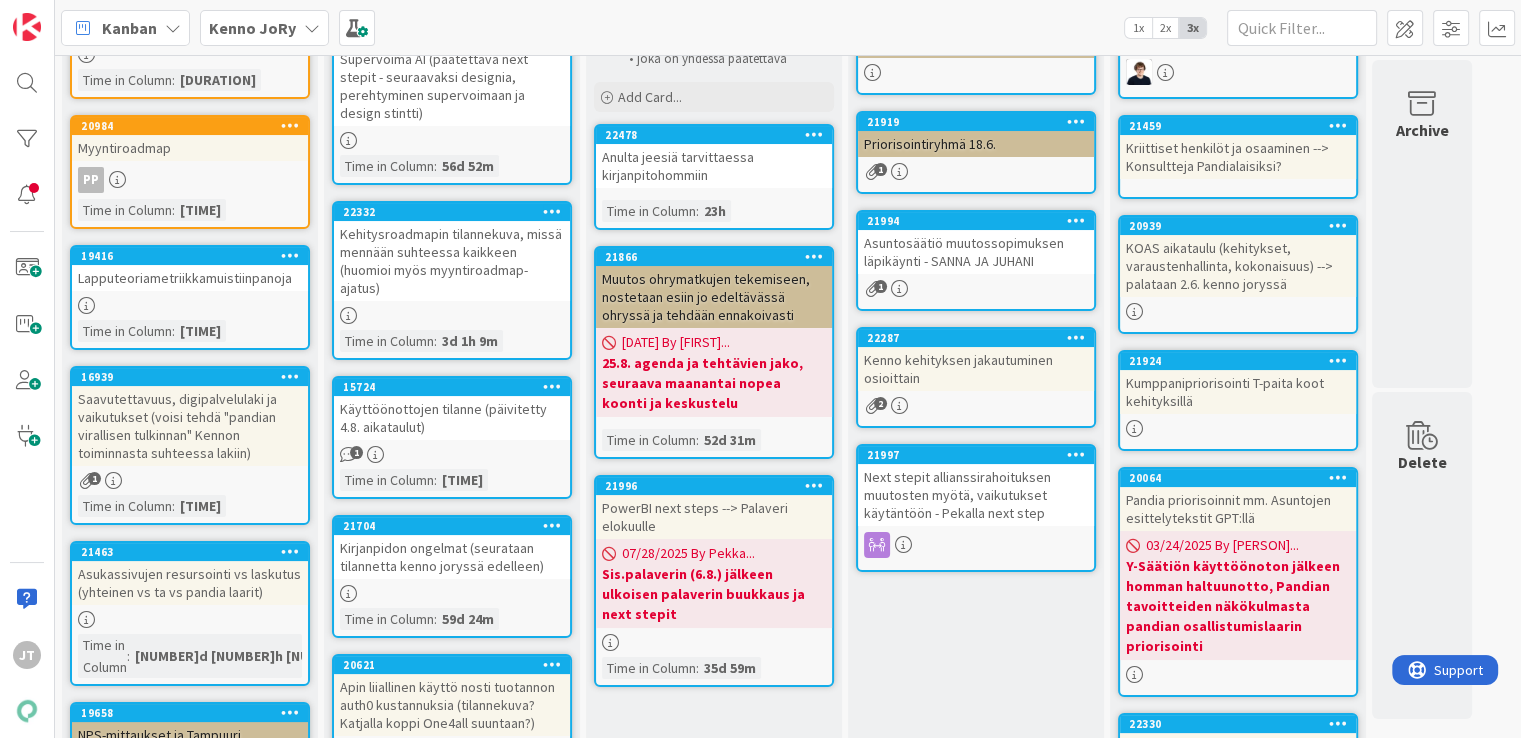 click on "Anulta jeesiä tarvittaessa kirjanpitohommiin" at bounding box center [714, 166] 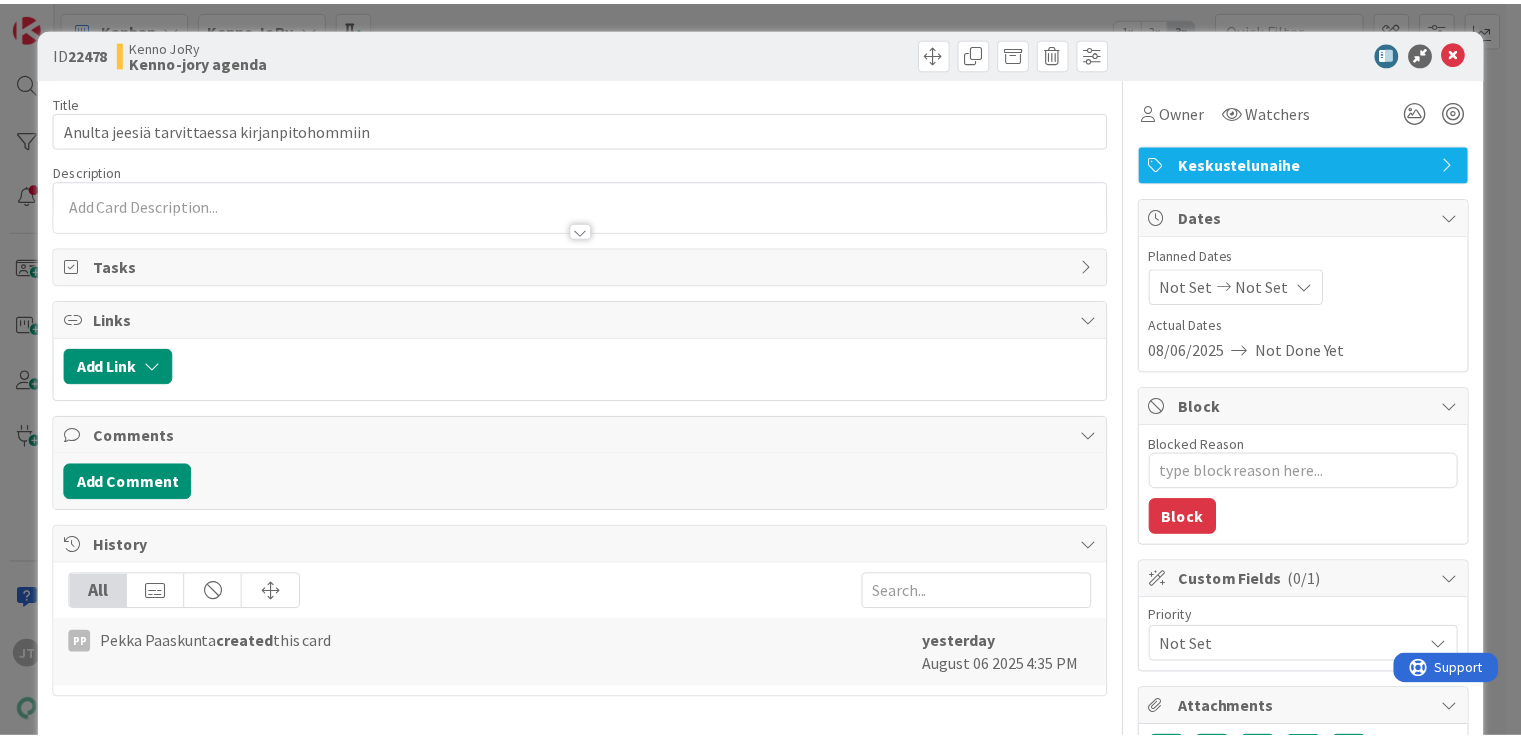 scroll, scrollTop: 0, scrollLeft: 0, axis: both 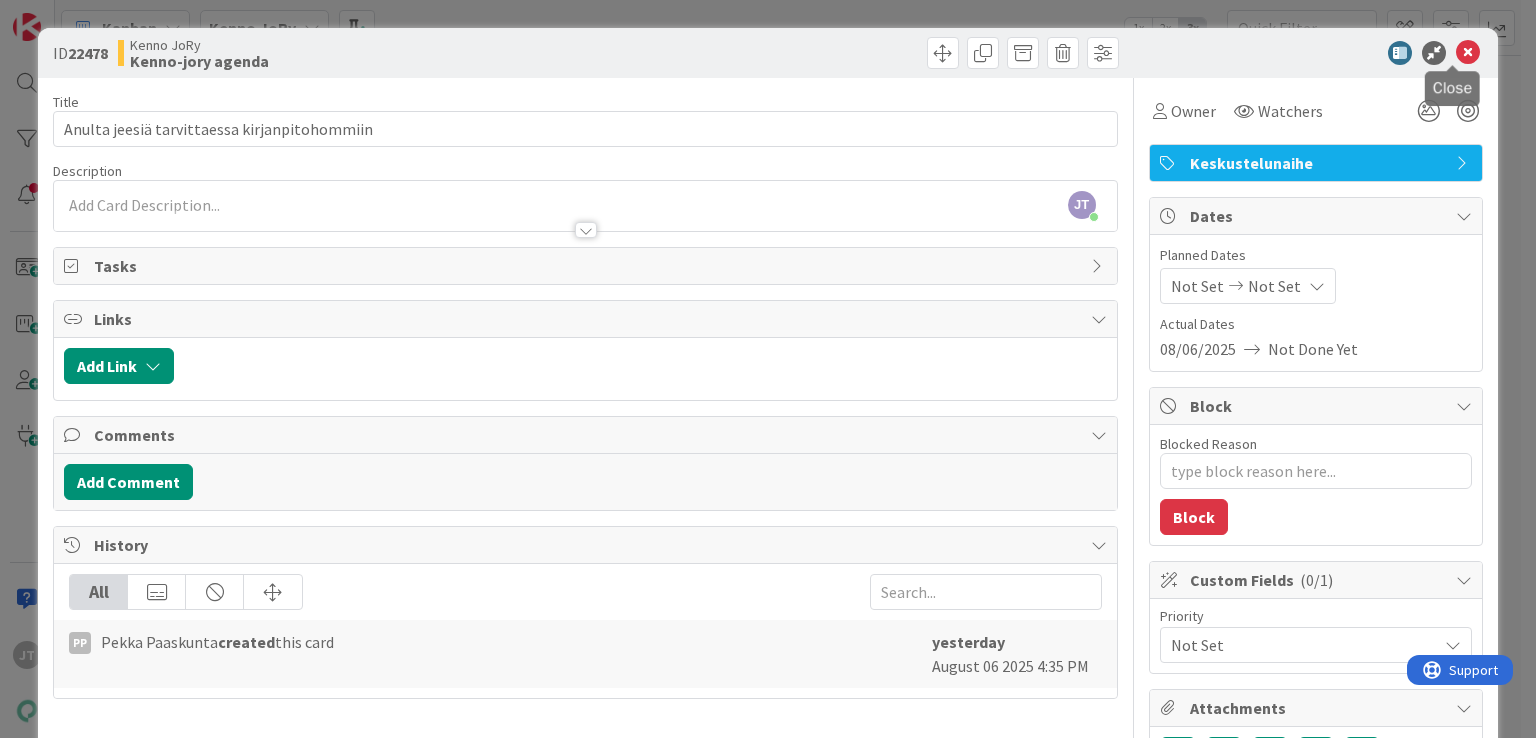 click at bounding box center [1468, 53] 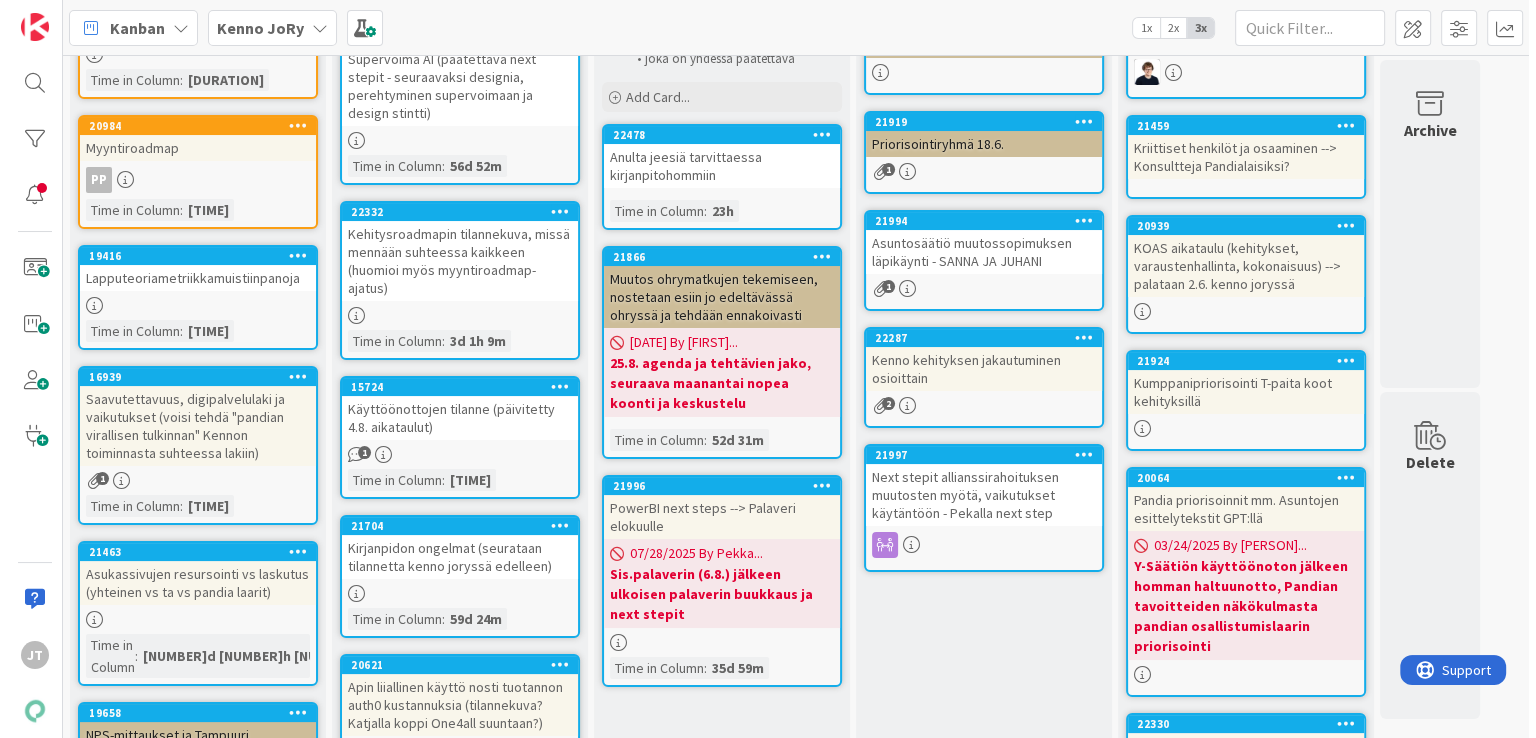 scroll, scrollTop: 0, scrollLeft: 0, axis: both 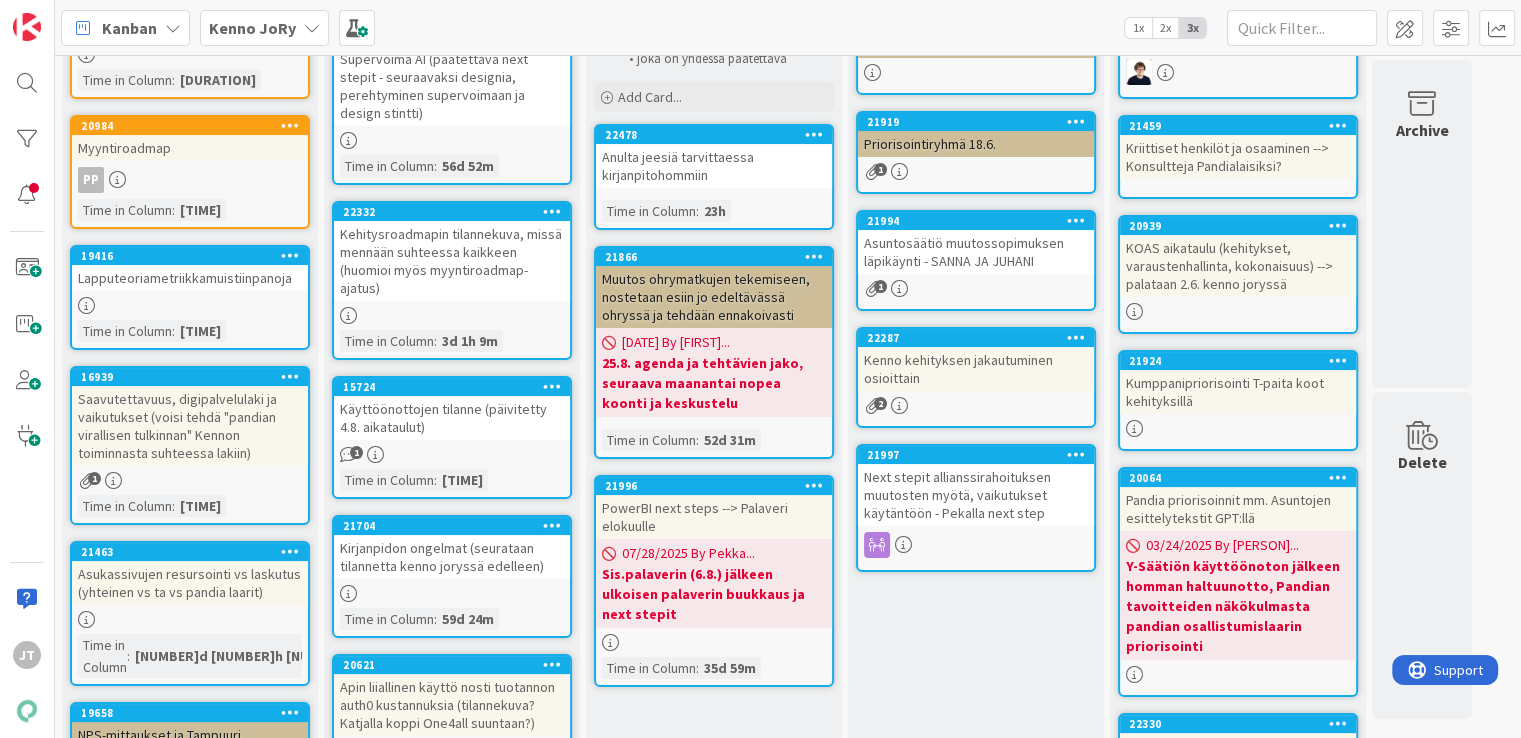 click on "Kirjanpidon ongelmat (seurataan tilannetta kenno joryssä edelleen)" at bounding box center [452, 557] 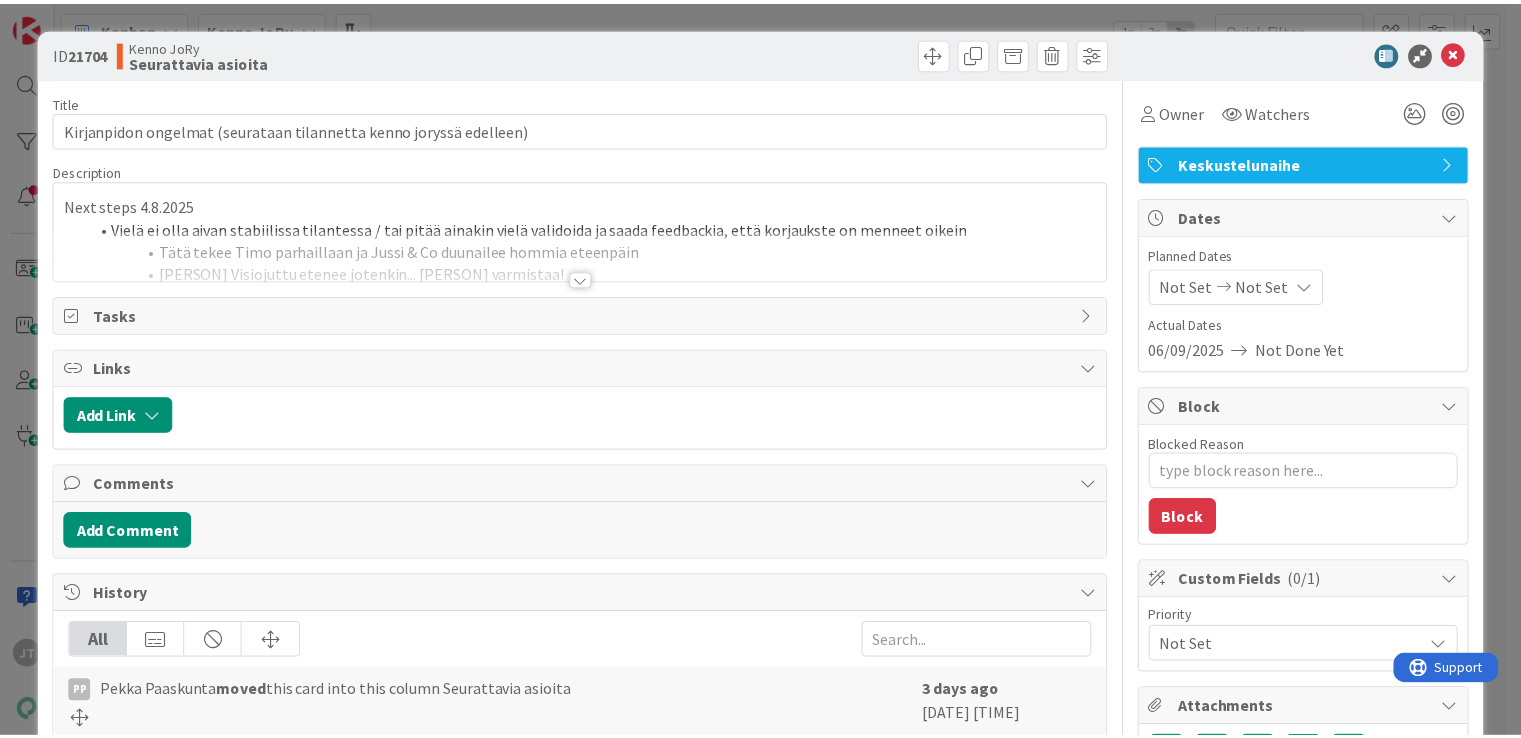 scroll, scrollTop: 0, scrollLeft: 0, axis: both 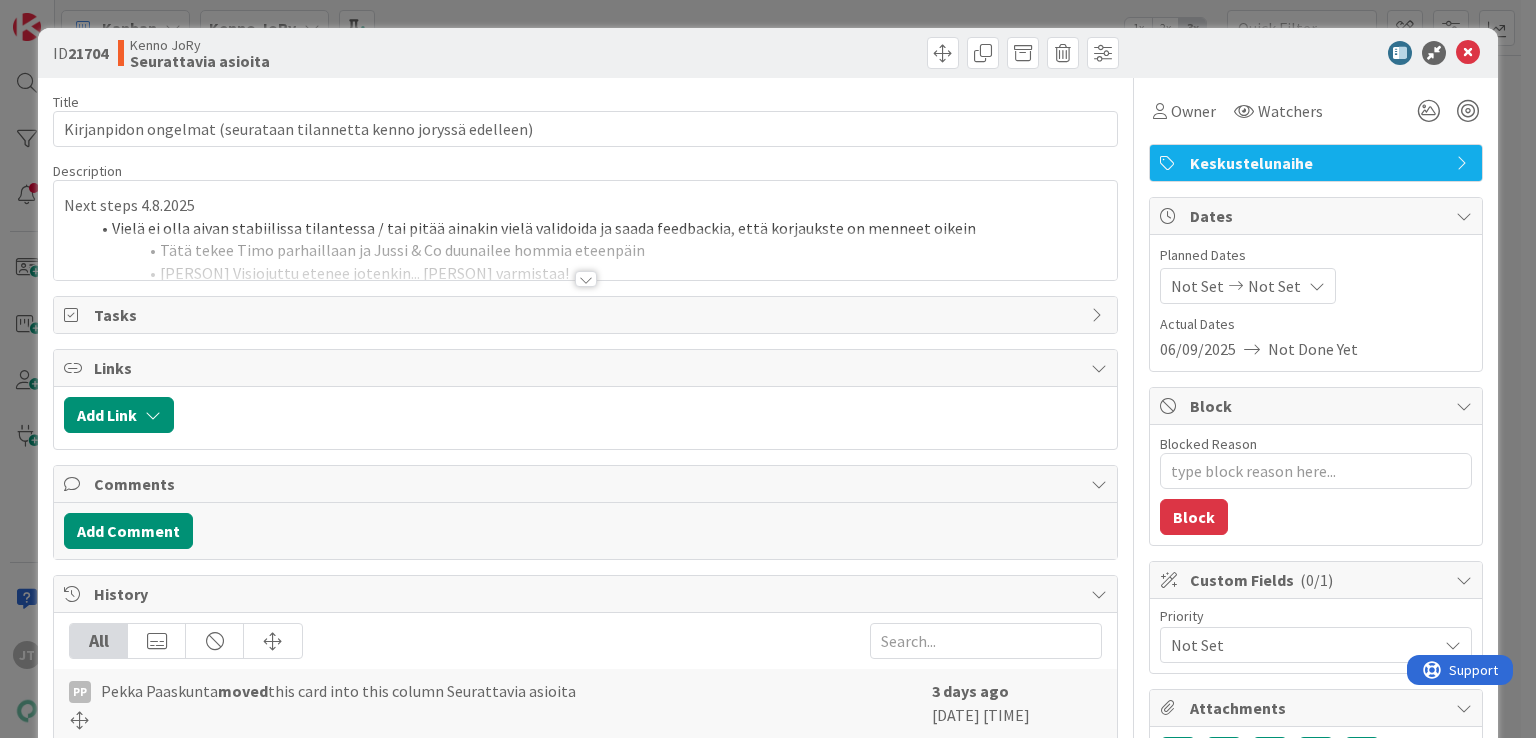 click at bounding box center (586, 279) 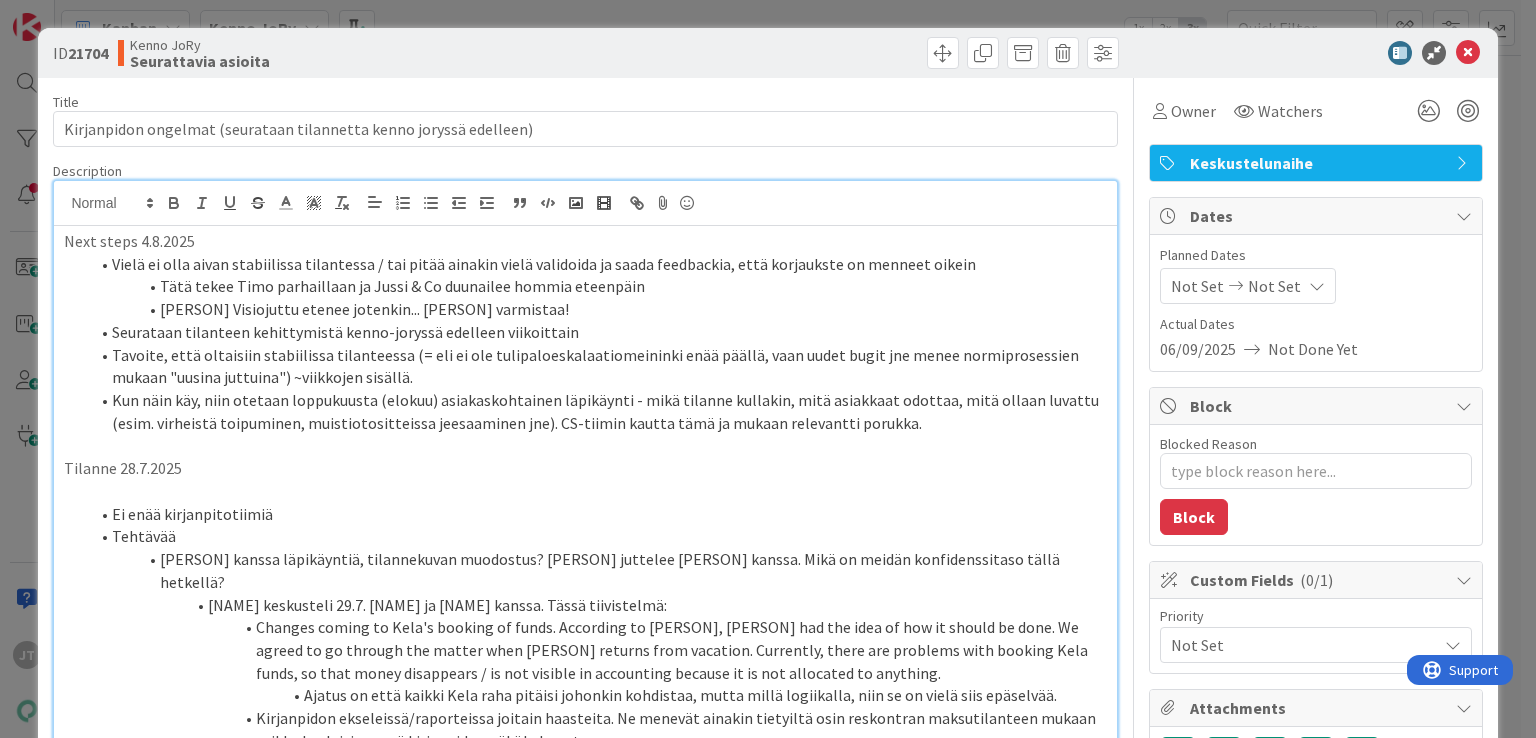 click on "Next steps 4.8.2025 Vielä ei olla aivan stabiilissa tilantessa / tai pitää ainakin vielä validoida ja saada feedbackia, että korjaukste on menneet oikein Tehtävää [PERSON] parhaillaan ja [PERSON] & Co duunailee hommia eteenpäin [PERSON] Visiojuttu etenee jotenkin... [PERSON] varmistaa! Seurataan tilanteen kehittymistä kenno-joryssä edelleen viikoittain Tavoite, että oltaisiin stabiilissa tilanteessa (= eli ei ole tulipaloeskalaatiomeininki enää päällä, vaan uudet bugit jne menee normiprosessien mukaan "uusina juttuina") ~viikkojen sisällä. Kun näin käy, niin otetaan loppukuusta (elokuu) asiakaskohtainen läpikäynti - mikä tilanne kullakin, mitä asiakkaat odottaa, mitä ollaan luvattu (esim. virheistä toipuminen, muistiotositteissa jeesaaminen jne). CS-tiimin kautta tämä ja mukaan relevantti porukka. Tilanne 28.7.2025 Ei enää kirjanpitotiimiä Tehtävää [PERSON] kanssa läpikäyntiä, tilannekuvan muodostus? [PERSON] juttelee [PERSON] kanssa. Mikä on meidän konfidenssitaso tällä hetkellä? "Hei," at bounding box center (585, 1374) 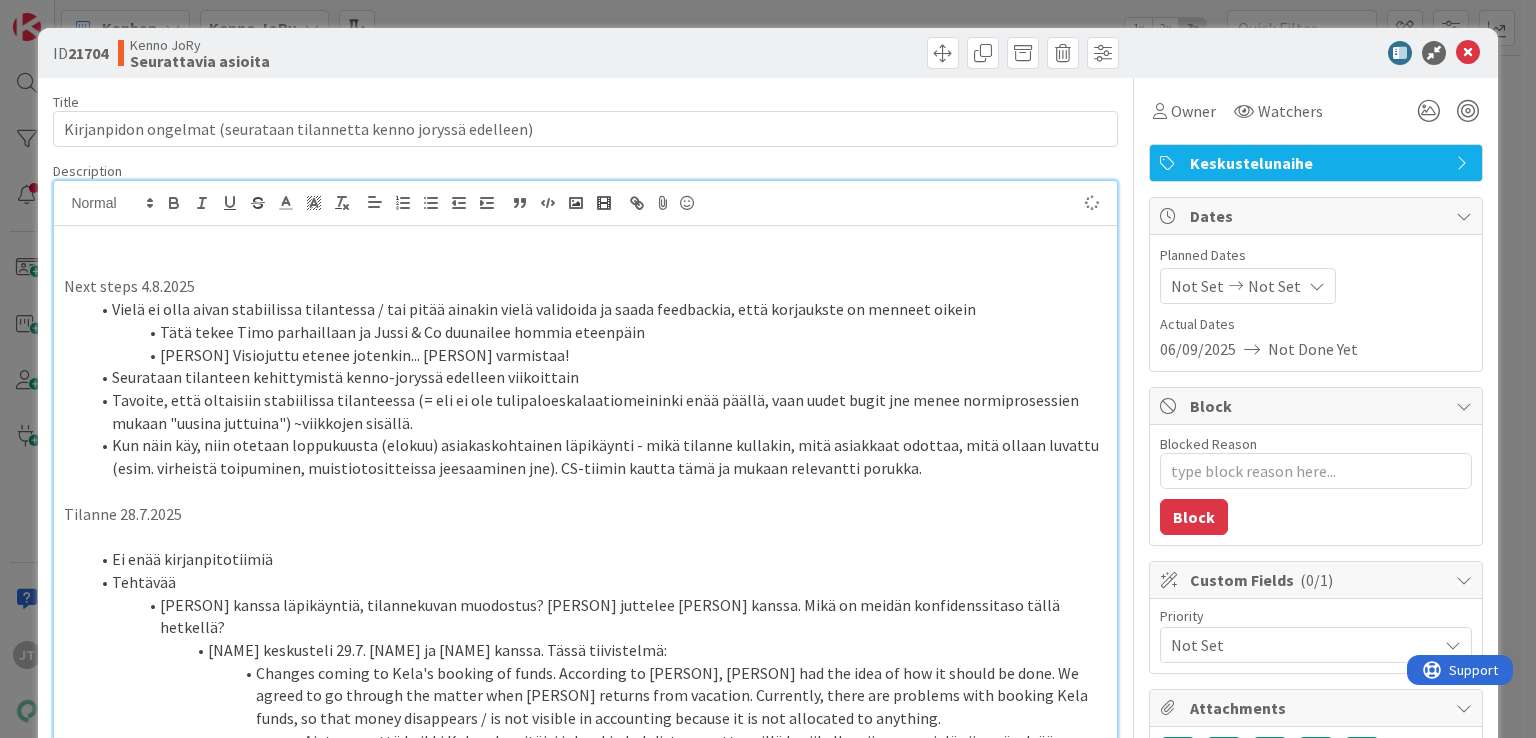 type on "x" 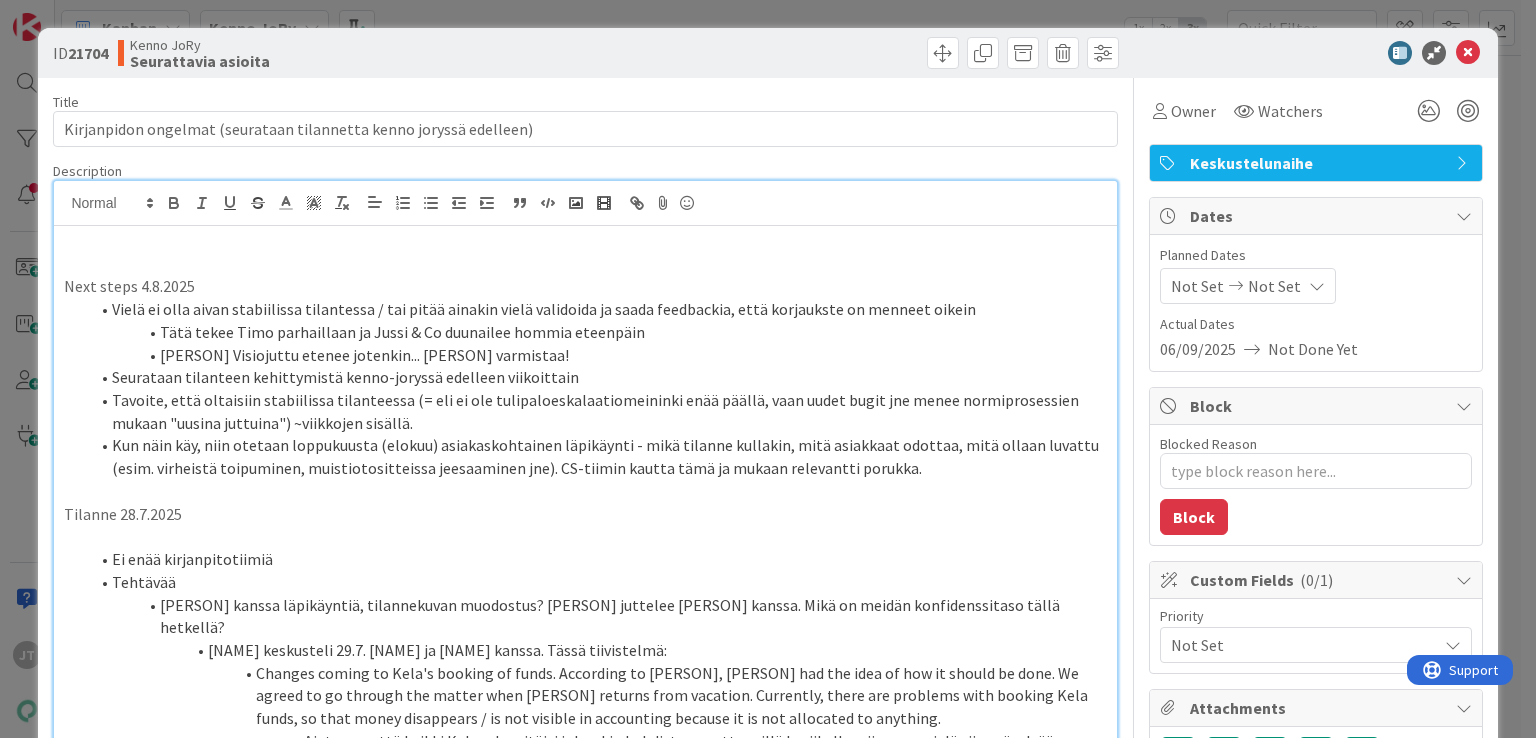 type 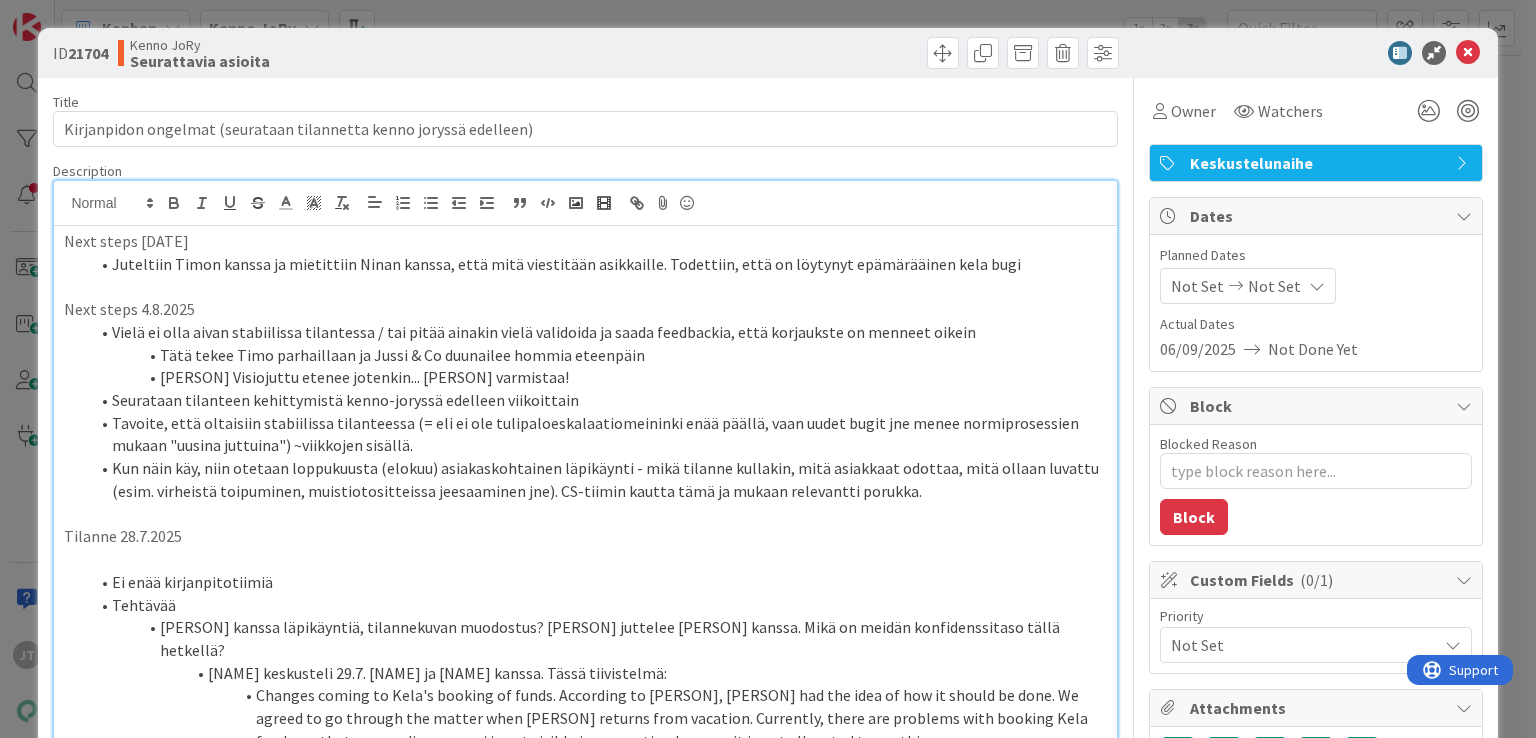 click on "Juteltiin Timon kanssa ja mietittiin Ninan kanssa, että mitä viestitään asikkaille. Todettiin, että on löytynyt epämärääinen kela bugi" at bounding box center [597, 264] 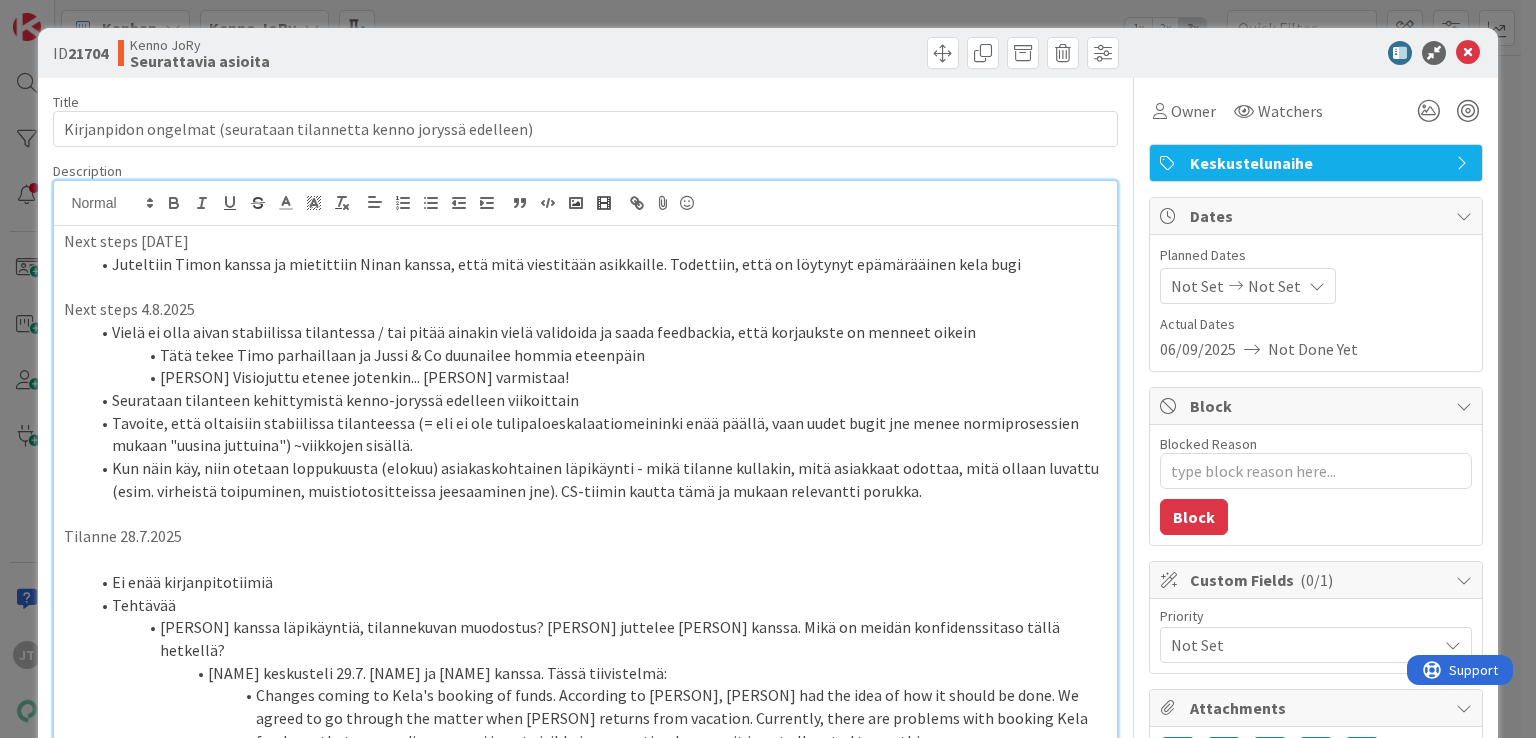 click on "Juteltiin Timon kanssa ja mietittiin Ninan kanssa, että mitä viestitään asikkaille. Todettiin, että on löytynyt epämärääinen kela bugi" at bounding box center [597, 264] 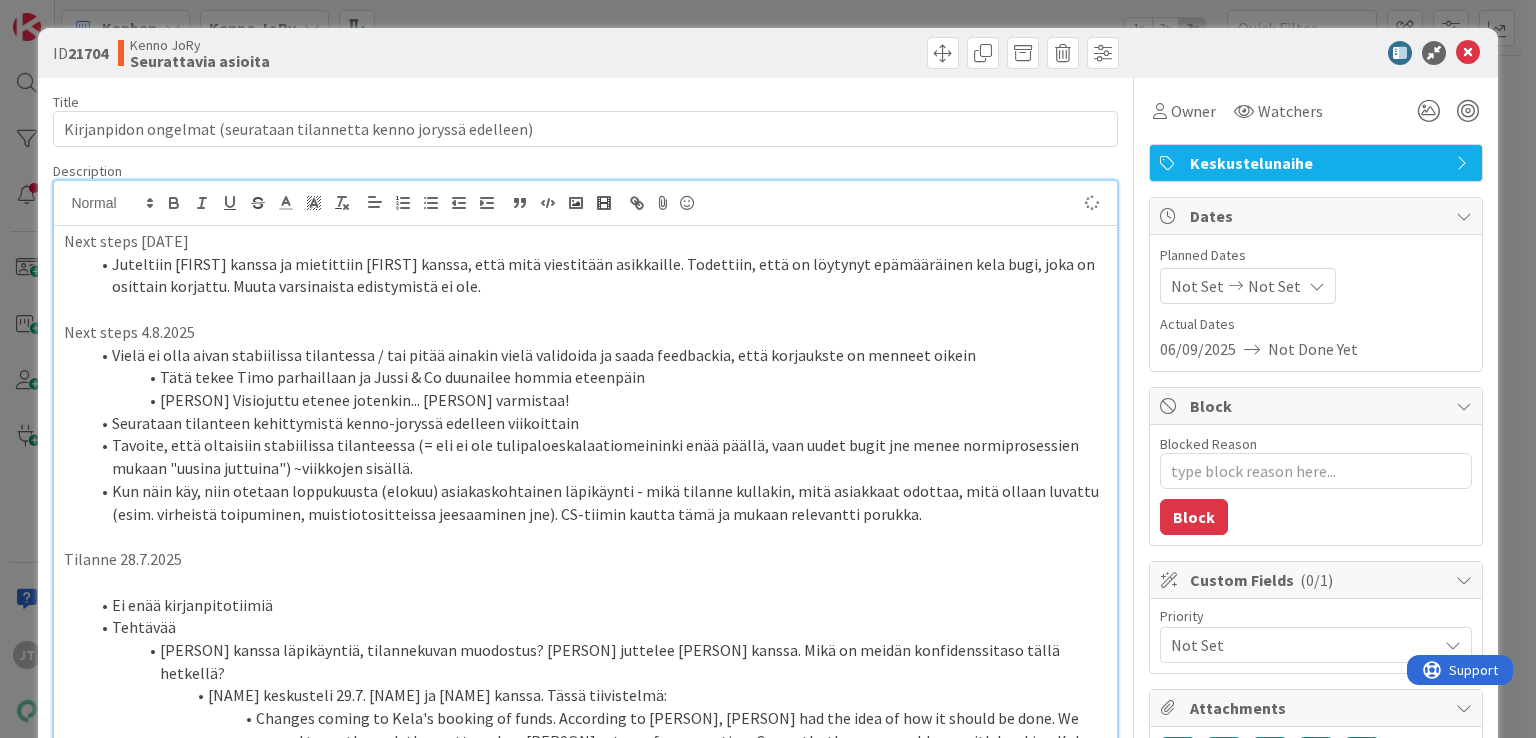 drag, startPoint x: 990, startPoint y: 255, endPoint x: 985, endPoint y: 268, distance: 13.928389 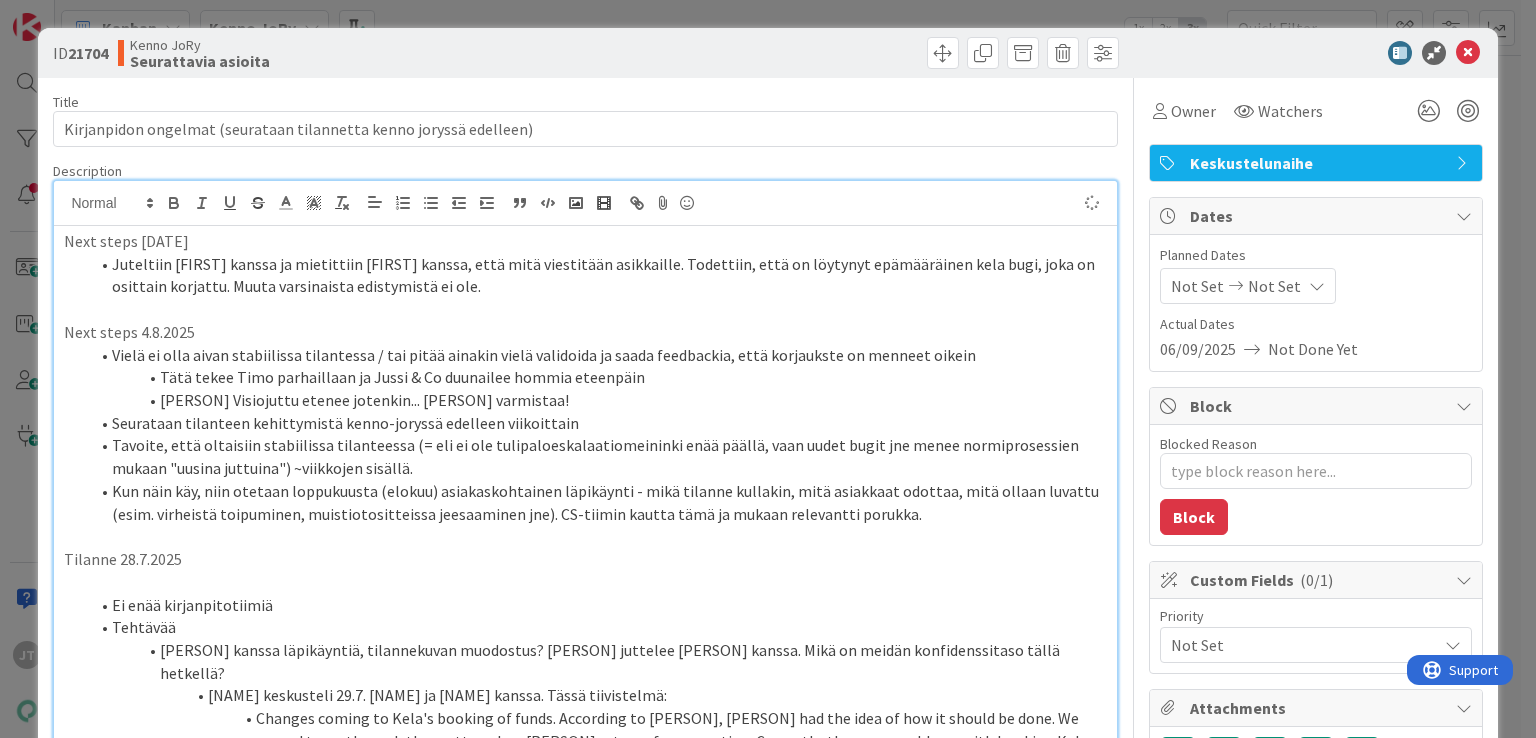 click on "Juteltiin [FIRST] kanssa ja mietittiin [FIRST] kanssa, että mitä viestitään asikkaille. Todettiin, että on löytynyt epämääräinen kela bugi, joka on osittain korjattu. Muuta varsinaista edistymistä ei ole." at bounding box center (597, 275) 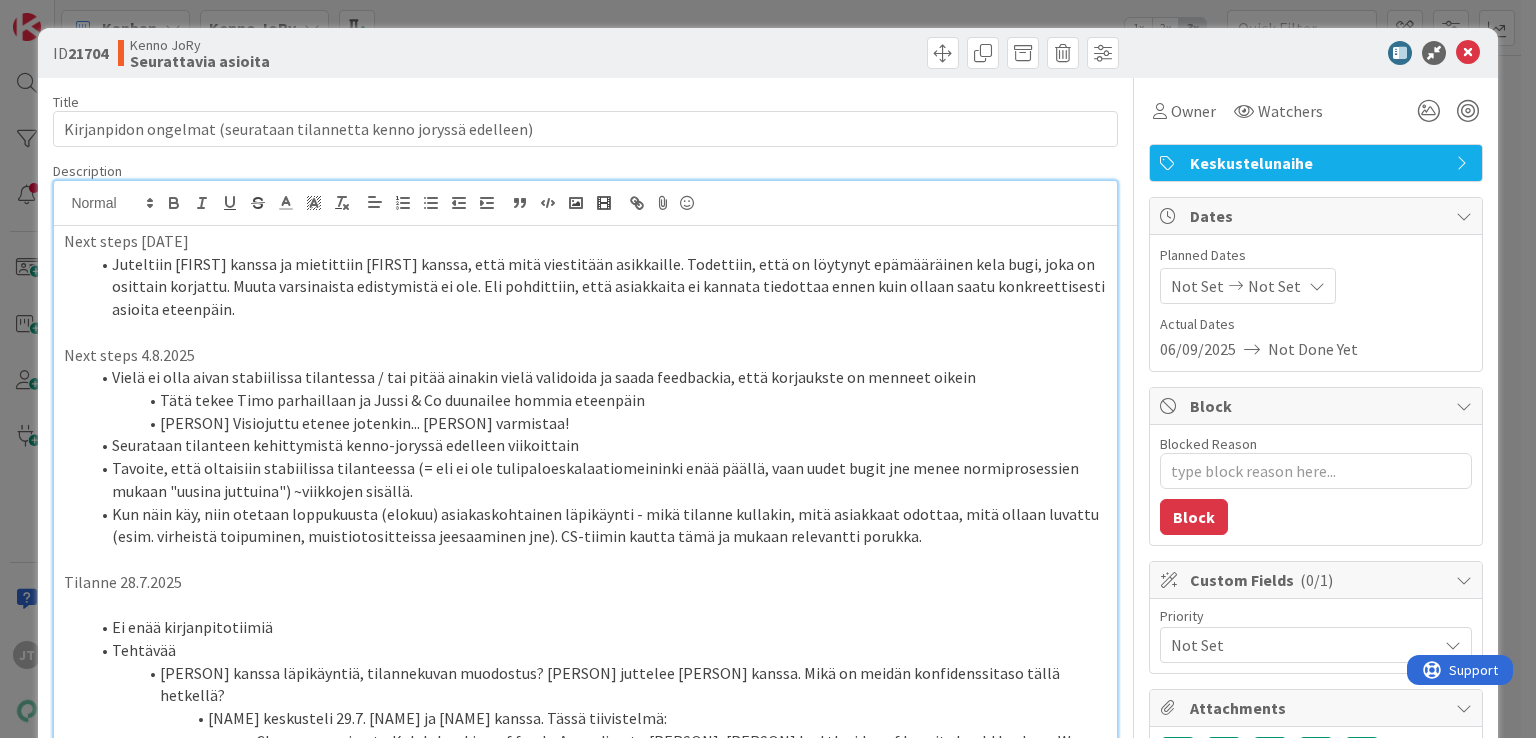 click on "21704" at bounding box center (88, 53) 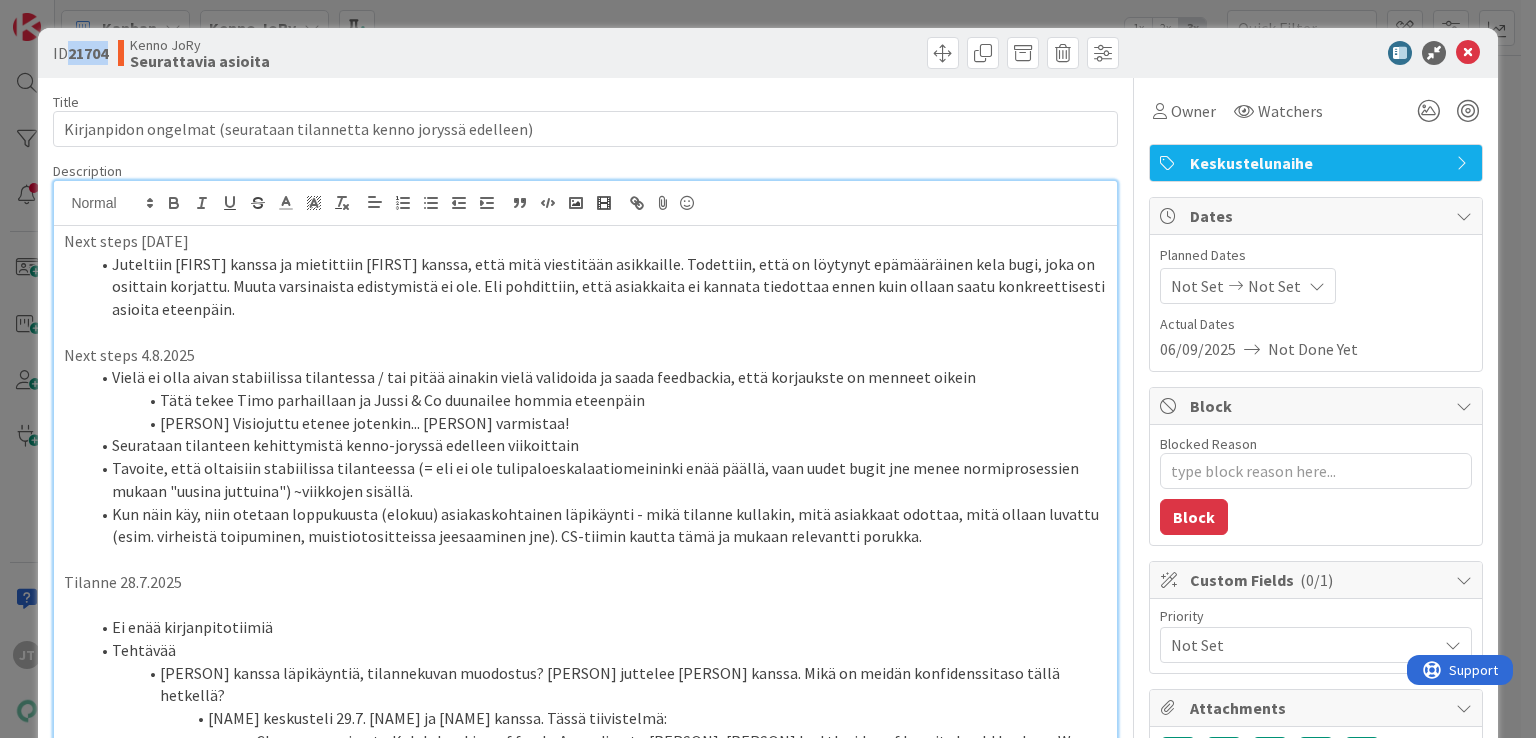 click on "21704" at bounding box center (88, 53) 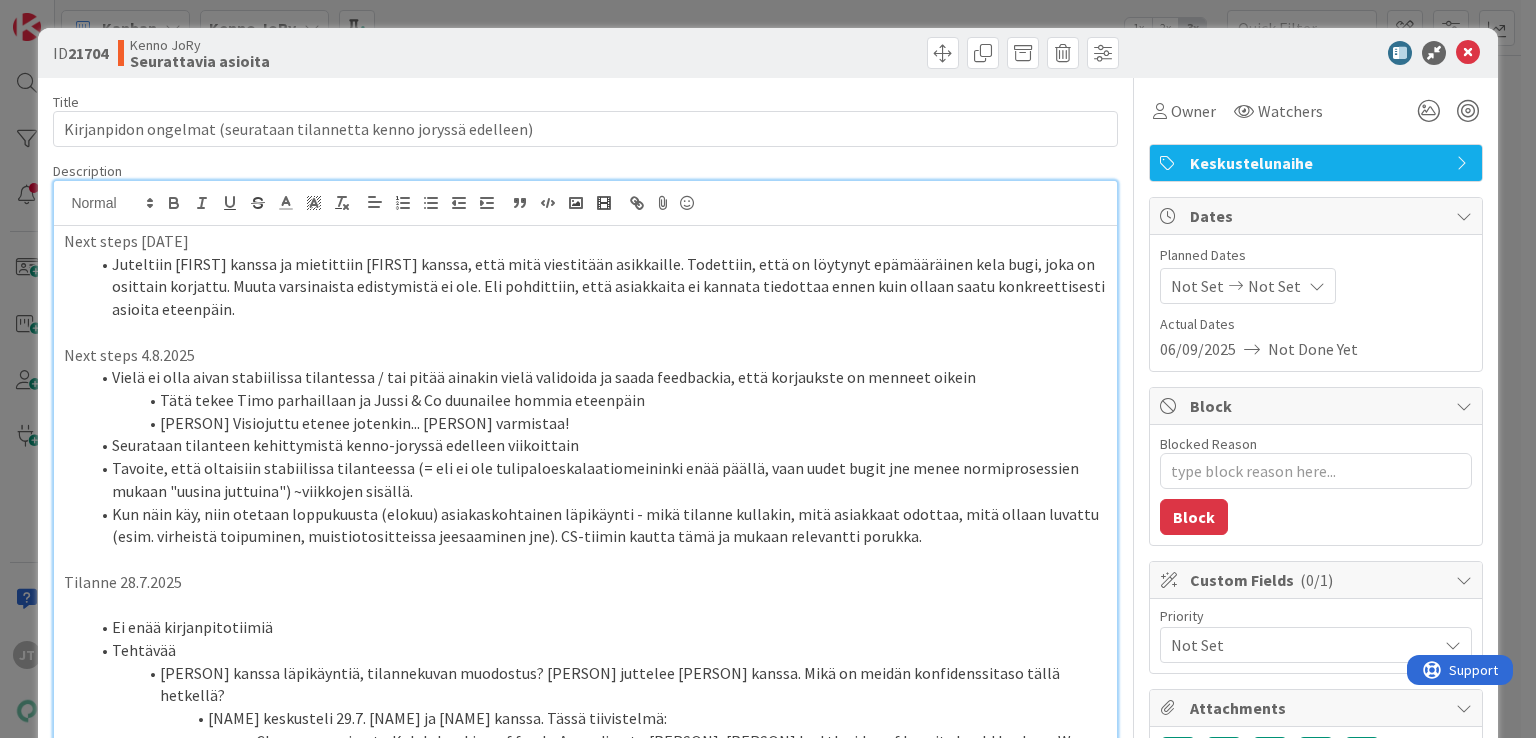 click on "Juteltiin [FIRST] kanssa ja mietittiin [FIRST] kanssa, että mitä viestitään asikkaille. Todettiin, että on löytynyt epämääräinen kela bugi, joka on osittain korjattu. Muuta varsinaista edistymistä ei ole. Eli pohdittiin, että asiakkaita ei kannata tiedottaa ennen kuin ollaan saatu konkreettisesti asioita eteenpäin." at bounding box center [597, 287] 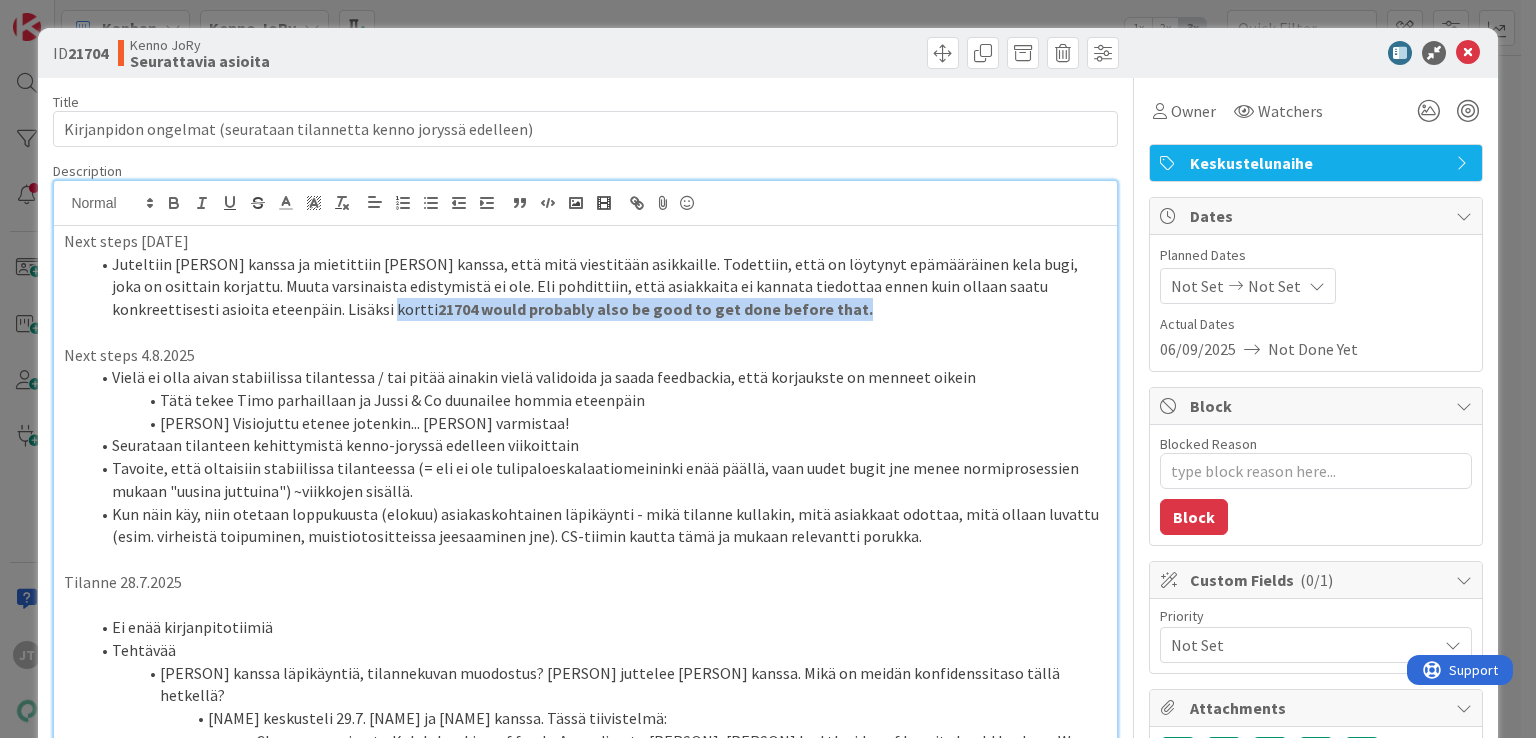 drag, startPoint x: 270, startPoint y: 307, endPoint x: 717, endPoint y: 320, distance: 447.189 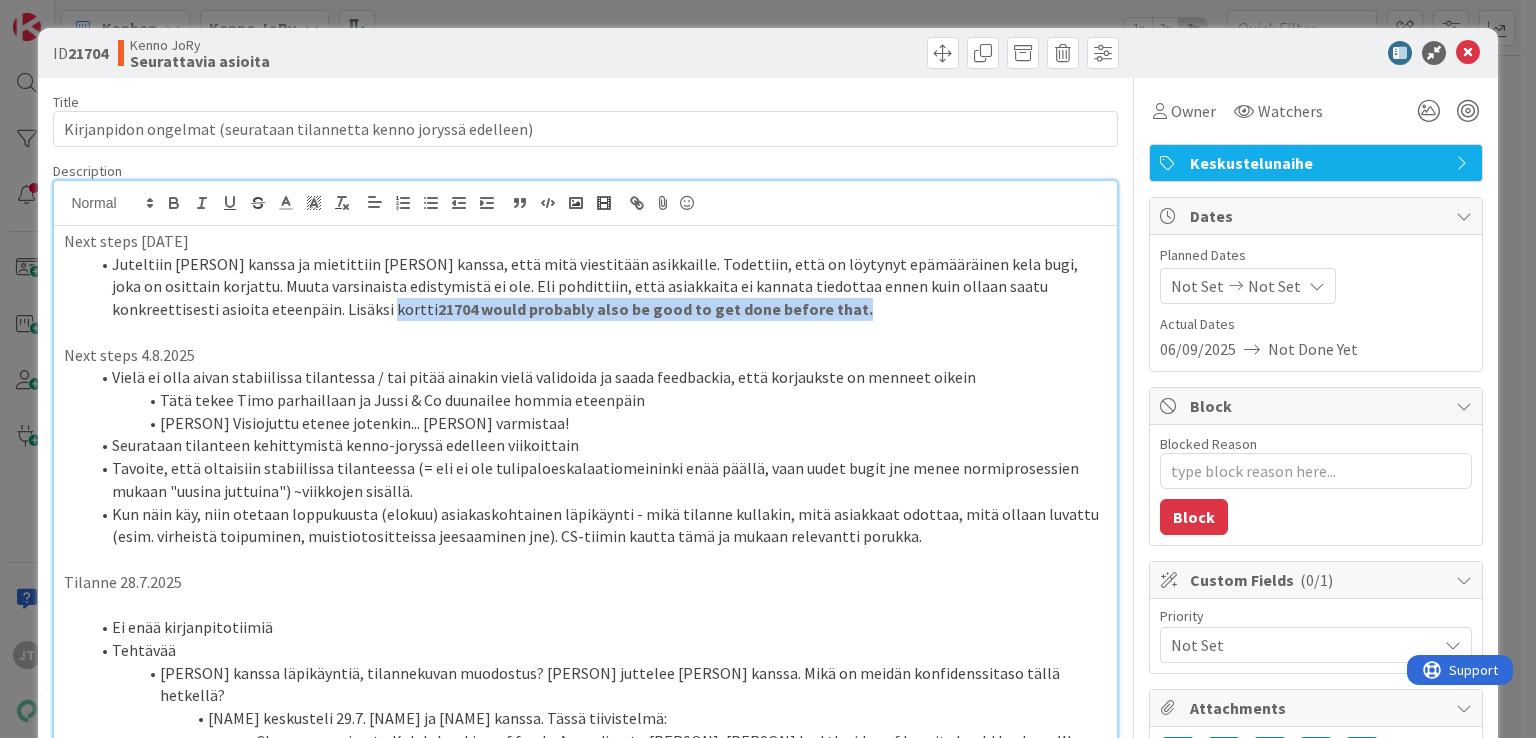 click on "Next steps 7.8 Juteltiin [NAME] kanssa ja mietittiin [NAME] kanssa, että mitä viestitään asikkaille. Todettiin, että on löytynyt epämääräinen kela bugi, joka on osittain korjattu. Muuta varsinaista edistymistä ei ole. Eli pohdittiin, että asiakkaita ei kannata tiedottaa ennen kuin ollaan saatu konkreettisesti asioita eteenpäin. Lisäksi kortti  [NUMBER] olisi varmaan hyvä kans tehdä pois alta ennen sitä.  Next steps 4.8.2025 Vielä ei olla aivan stabiilissa tilantessa / tai pitää ainakin vielä validoida ja saada feedbackia, että korjaukste on menneet oikein Tätä tekee [NAME] parhaillaan ja [NAME] & Co duunailee hommia eteenpäin [NAME] Visiojuttu etenee jotenkin... [NAME] varmistaa! Seurataan tilanteen kehittymistä kenno-joryssä edelleen viikoittain Tavoite, että oltaisiin stabiilissa tilanteessa (= eli ei ole tulipaloeskalaatiomeininki enää päällä, vaan uudet bugit jne menee normiprosessien mukaan "uusina juttuina") ~viikkojen sisällä. Tilanne 28.7.2025 Ei enää kirjanpitotiimiä" at bounding box center [585, 1430] 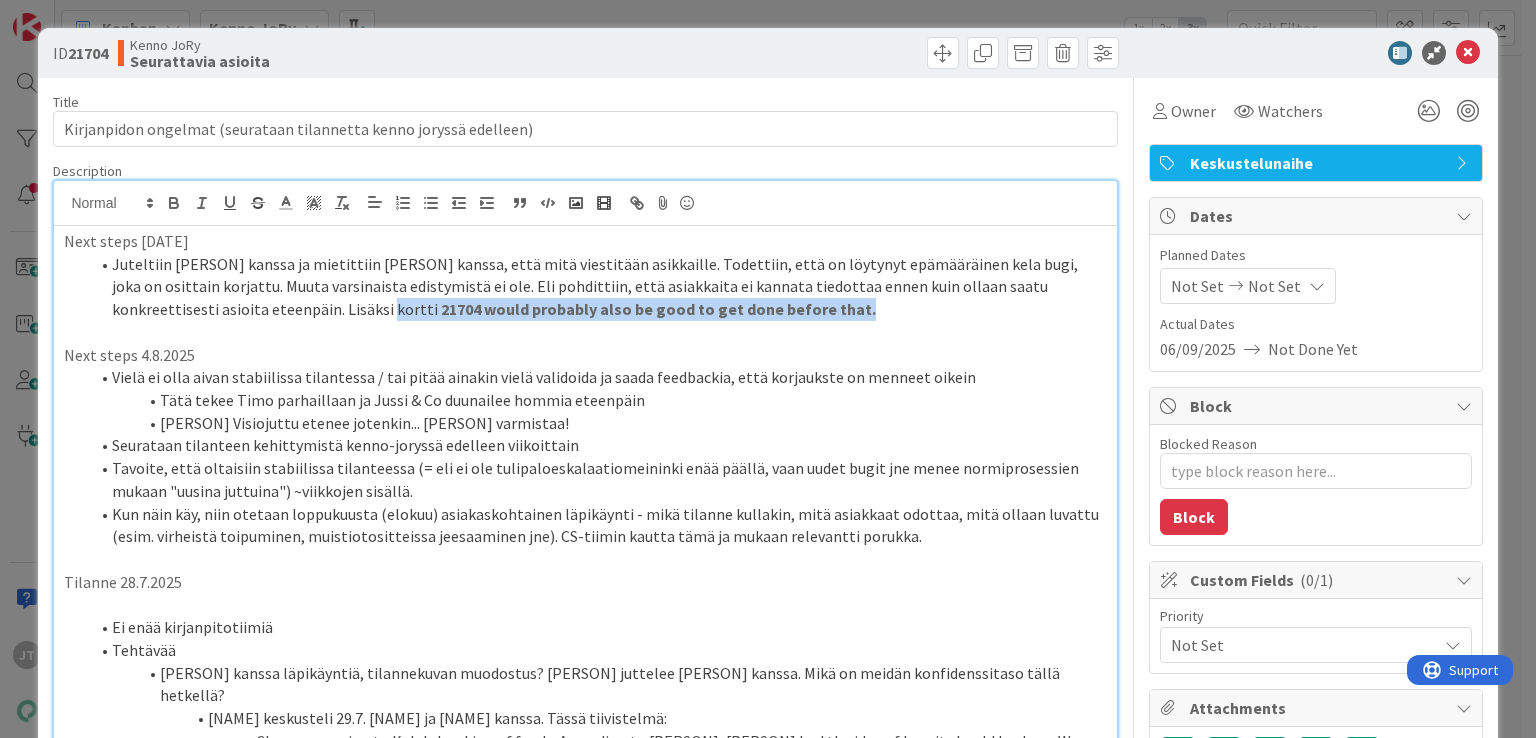 click on "Juteltiin [PERSON] kanssa ja mietittiin [PERSON] kanssa, että mitä viestitään asikkaille. Todettiin, että on löytynyt epämääräinen kela bugi, joka on osittain korjattu. Muuta varsinaista edistymistä ei ole. Eli pohdittiin, että asiakkaita ei kannata tiedottaa ennen kuin ollaan saatu konkreettisesti asioita eteenpäin. Lisäksi kortti   [NUMBER] olisi varmaan hyvä kans tehdä pois alta ennen sitä." at bounding box center (597, 287) 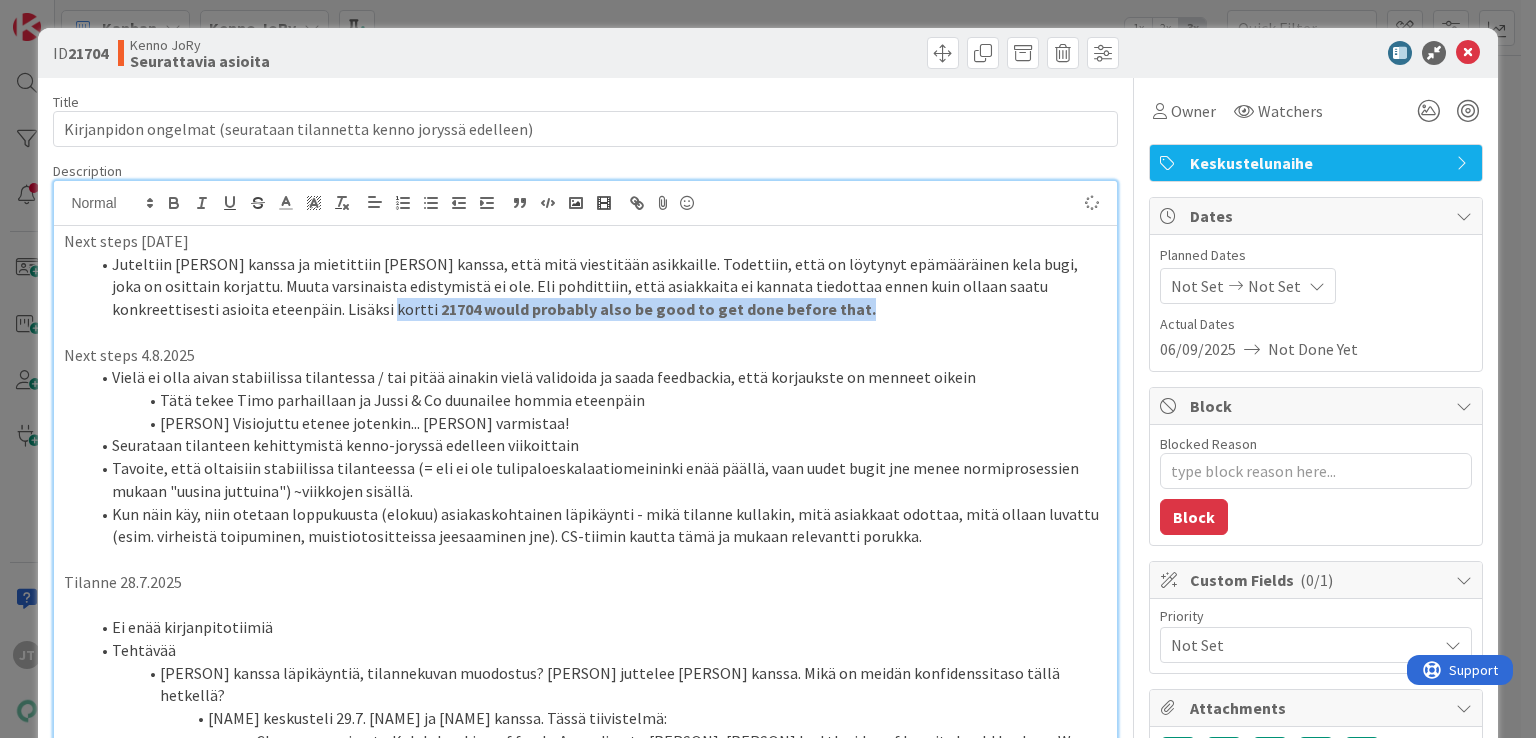 click on "Juteltiin [PERSON] kanssa ja mietittiin [PERSON] kanssa, että mitä viestitään asikkaille. Todettiin, että on löytynyt epämääräinen kela bugi, joka on osittain korjattu. Muuta varsinaista edistymistä ei ole. Eli pohdittiin, että asiakkaita ei kannata tiedottaa ennen kuin ollaan saatu konkreettisesti asioita eteenpäin. Lisäksi kortti   [NUMBER] olisi varmaan hyvä kans tehdä pois alta ennen sitä." at bounding box center [597, 287] 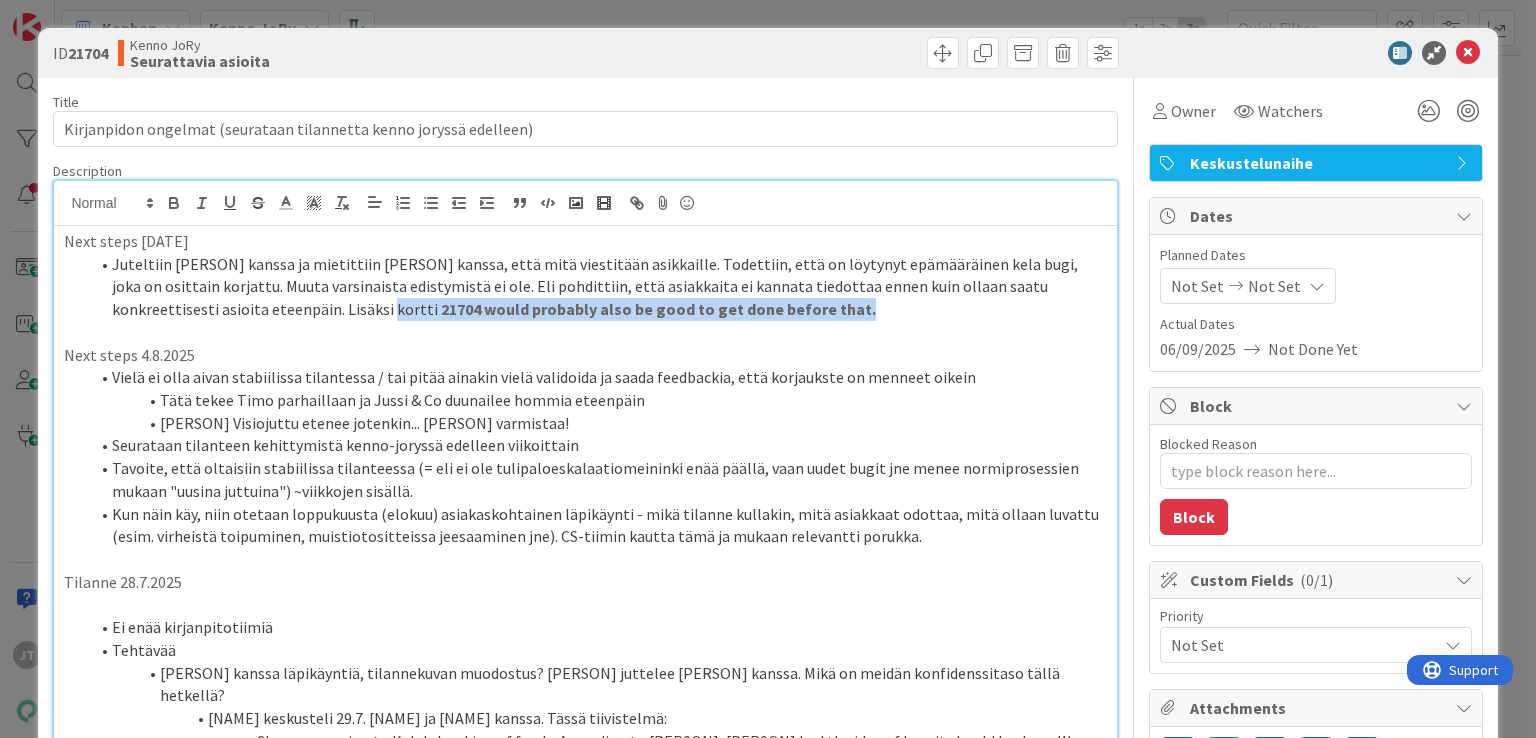 click on "Juteltiin [PERSON] kanssa ja mietittiin [PERSON] kanssa, että mitä viestitään asikkaille. Todettiin, että on löytynyt epämääräinen kela bugi, joka on osittain korjattu. Muuta varsinaista edistymistä ei ole. Eli pohdittiin, että asiakkaita ei kannata tiedottaa ennen kuin ollaan saatu konkreettisesti asioita eteenpäin. Lisäksi kortti   [NUMBER] olisi varmaan hyvä kans tehdä pois alta ennen sitä." at bounding box center [597, 287] 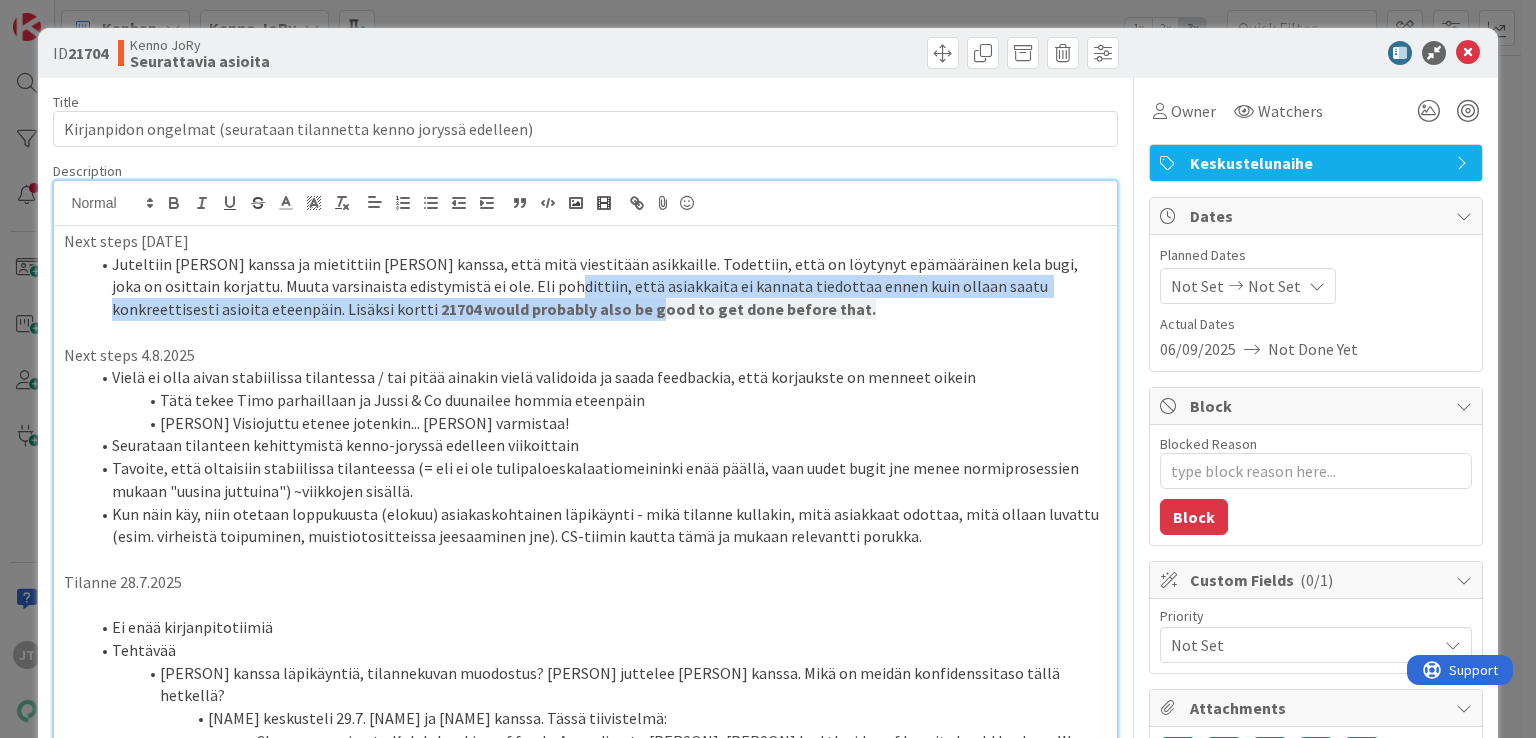 click on "Juteltiin [PERSON] kanssa ja mietittiin [PERSON] kanssa, että mitä viestitään asikkaille. Todettiin, että on löytynyt epämääräinen kela bugi, joka on osittain korjattu. Muuta varsinaista edistymistä ei ole. Eli pohdittiin, että asiakkaita ei kannata tiedottaa ennen kuin ollaan saatu konkreettisesti asioita eteenpäin. Lisäksi kortti   [NUMBER] olisi varmaan hyvä kans tehdä pois alta ennen sitä." at bounding box center (597, 287) 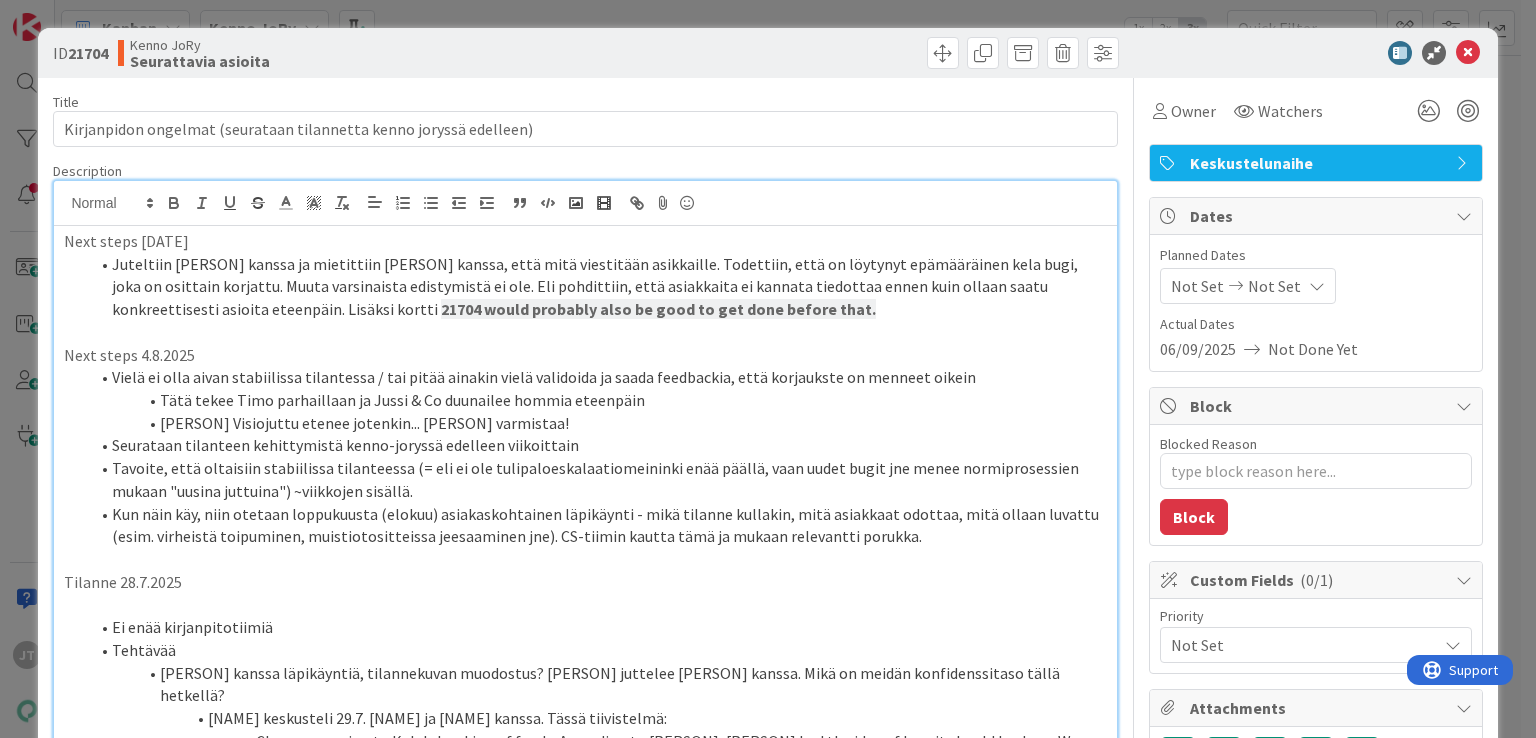 click on "Juteltiin [PERSON] kanssa ja mietittiin [PERSON] kanssa, että mitä viestitään asikkaille. Todettiin, että on löytynyt epämääräinen kela bugi, joka on osittain korjattu. Muuta varsinaista edistymistä ei ole. Eli pohdittiin, että asiakkaita ei kannata tiedottaa ennen kuin ollaan saatu konkreettisesti asioita eteenpäin. Lisäksi kortti   [NUMBER] olisi varmaan hyvä kans tehdä pois alta ennen sitä." at bounding box center (597, 287) 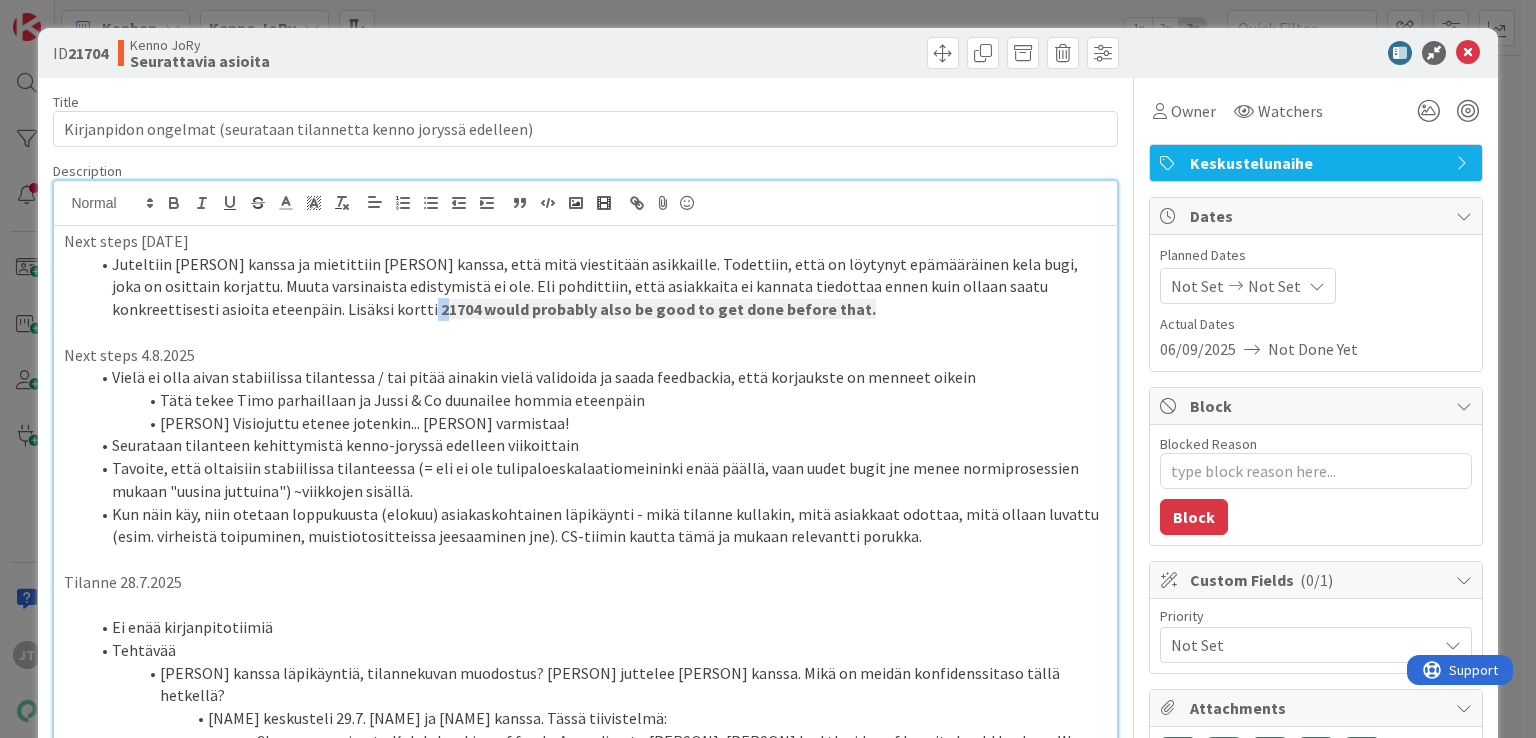 drag, startPoint x: 272, startPoint y: 306, endPoint x: 284, endPoint y: 307, distance: 12.0415945 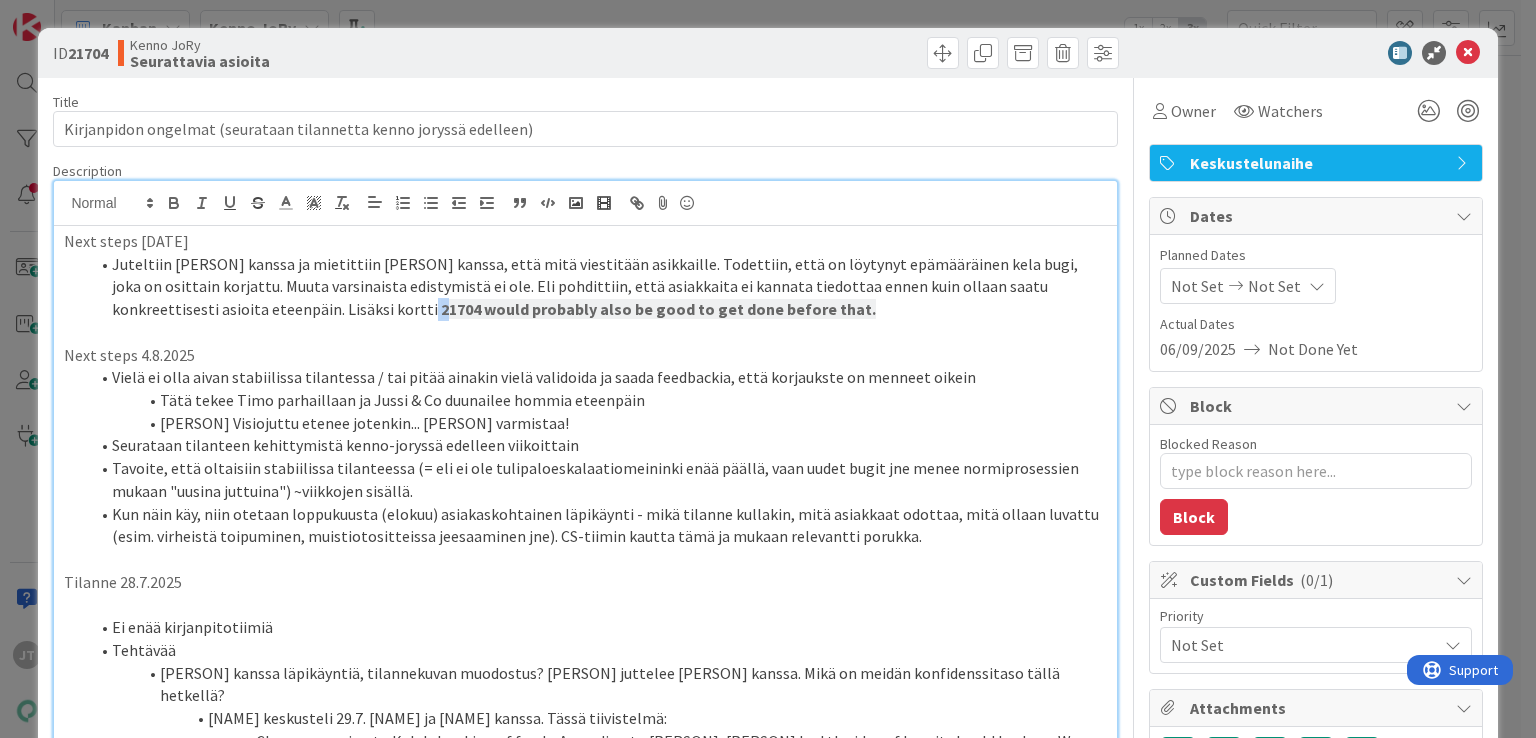 click on "Juteltiin [PERSON] kanssa ja mietittiin [PERSON] kanssa, että mitä viestitään asikkaille. Todettiin, että on löytynyt epämääräinen kela bugi, joka on osittain korjattu. Muuta varsinaista edistymistä ei ole. Eli pohdittiin, että asiakkaita ei kannata tiedottaa ennen kuin ollaan saatu konkreettisesti asioita eteenpäin. Lisäksi kortti   [NUMBER] olisi varmaan hyvä kans tehdä pois alta ennen sitä." at bounding box center [597, 287] 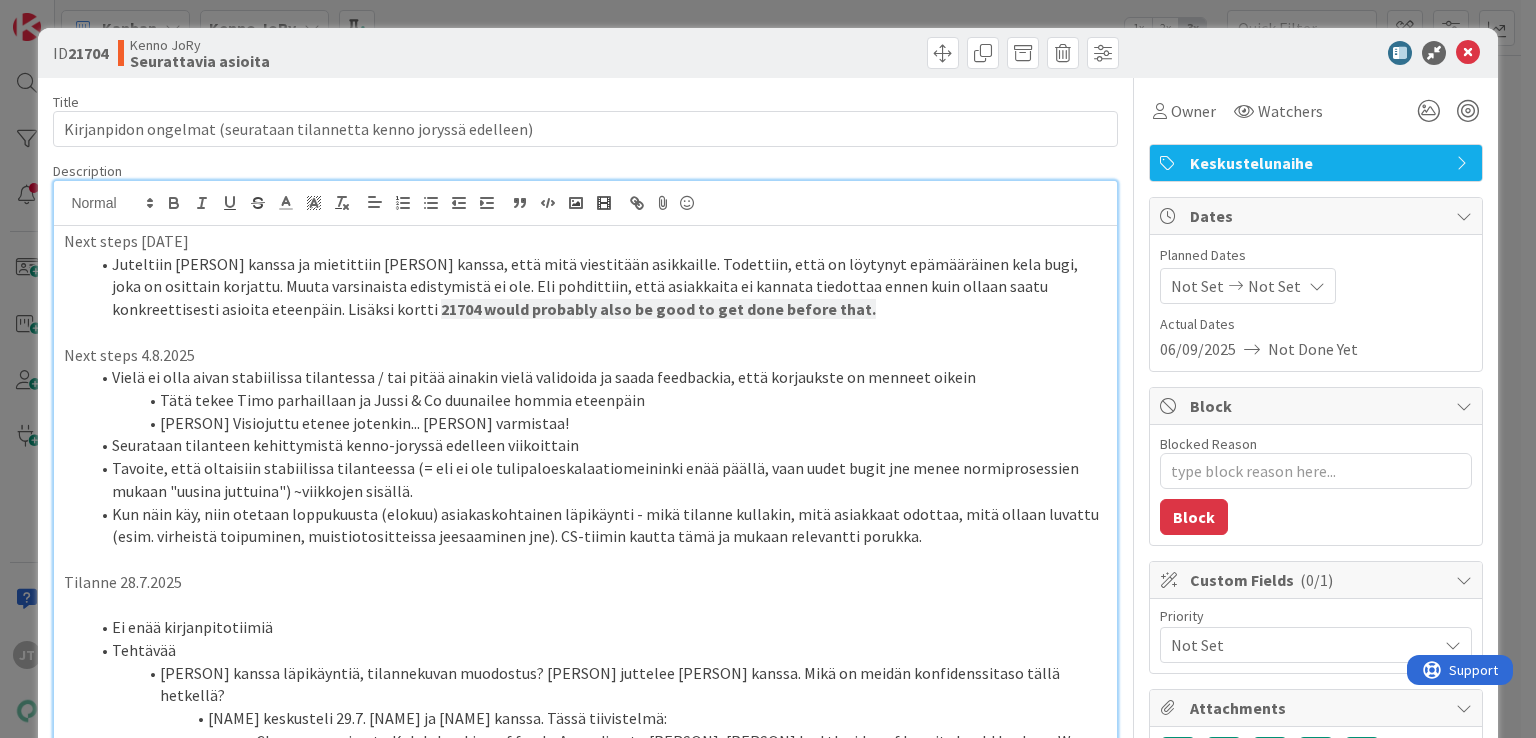 click on "Juteltiin [PERSON] kanssa ja mietittiin [PERSON] kanssa, että mitä viestitään asikkaille. Todettiin, että on löytynyt epämääräinen kela bugi, joka on osittain korjattu. Muuta varsinaista edistymistä ei ole. Eli pohdittiin, että asiakkaita ei kannata tiedottaa ennen kuin ollaan saatu konkreettisesti asioita eteenpäin. Lisäksi kortti   [NUMBER] olisi varmaan hyvä kans tehdä pois alta ennen sitä." at bounding box center (597, 287) 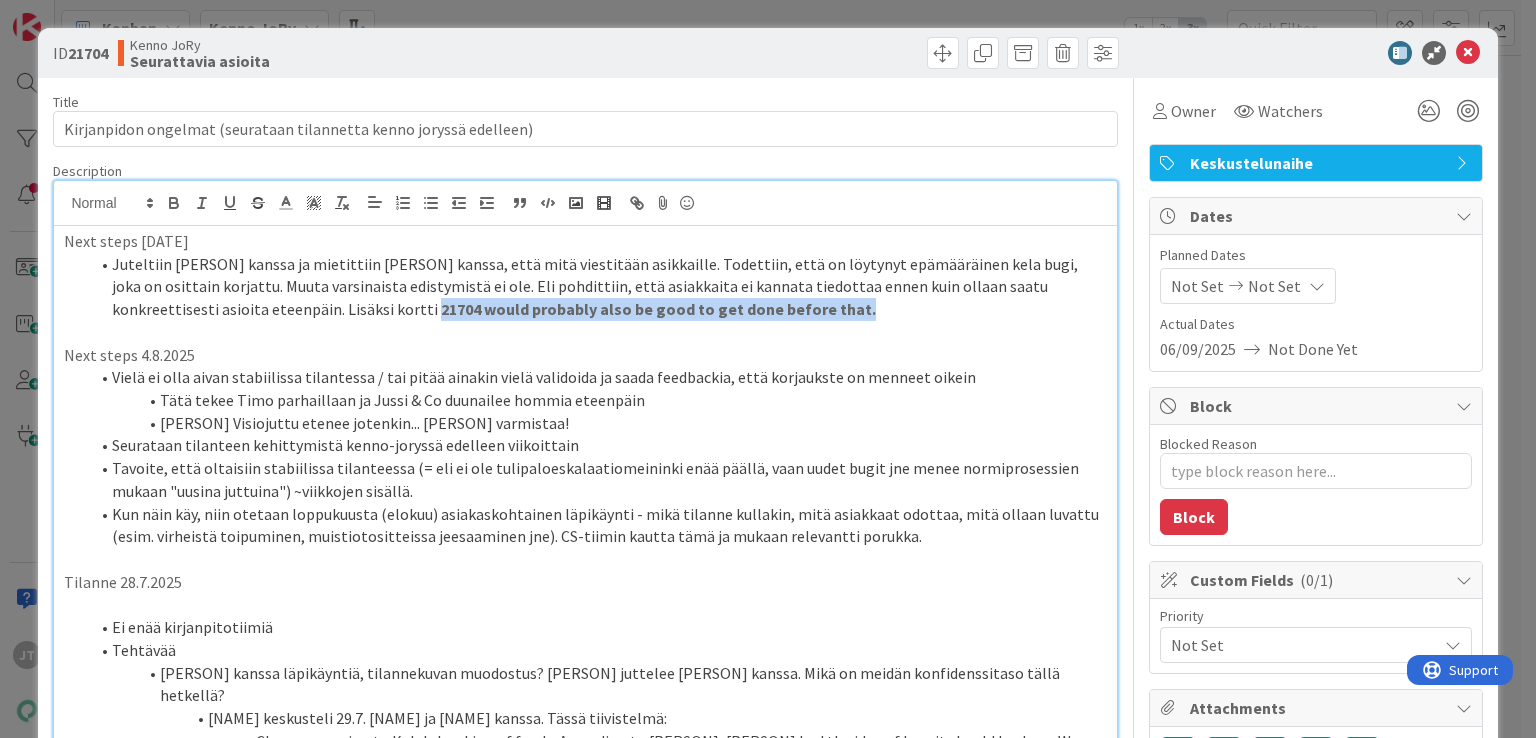 drag, startPoint x: 274, startPoint y: 307, endPoint x: 681, endPoint y: 306, distance: 407.00122 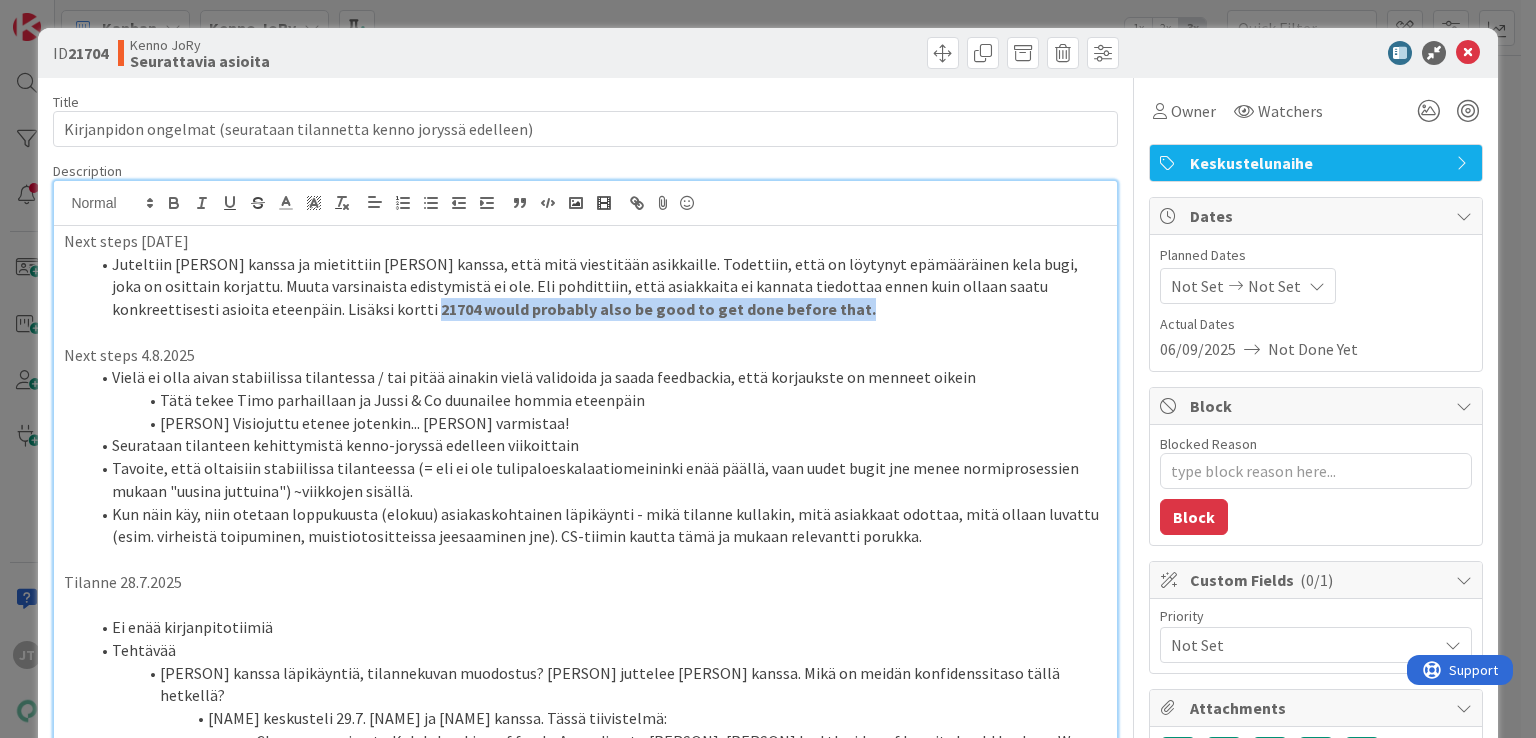 click on "Juteltiin [PERSON] kanssa ja mietittiin [PERSON] kanssa, että mitä viestitään asikkaille. Todettiin, että on löytynyt epämääräinen kela bugi, joka on osittain korjattu. Muuta varsinaista edistymistä ei ole. Eli pohdittiin, että asiakkaita ei kannata tiedottaa ennen kuin ollaan saatu konkreettisesti asioita eteenpäin. Lisäksi kortti   [NUMBER] olisi varmaan hyvä kans tehdä pois alta ennen sitä." at bounding box center [597, 287] 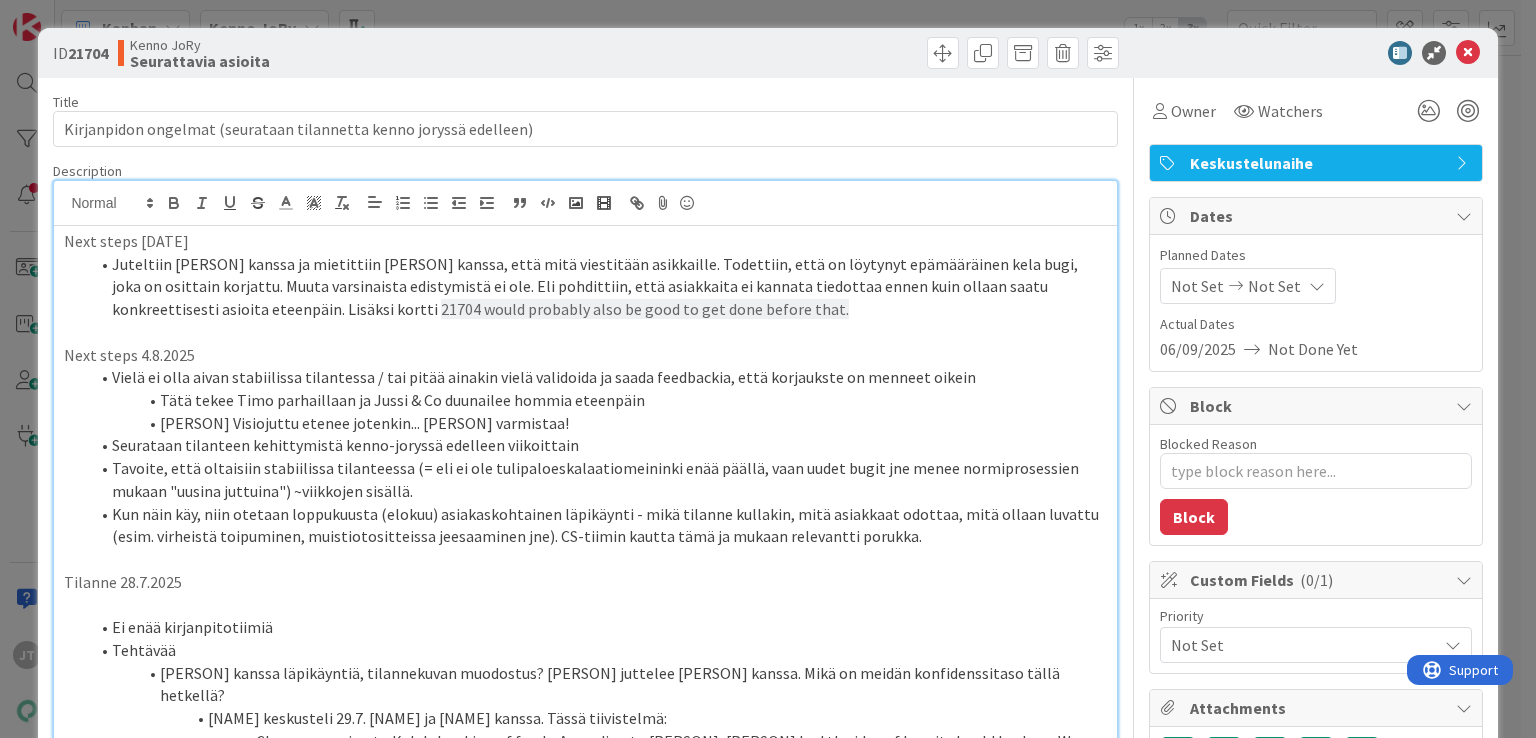 click at bounding box center (585, 332) 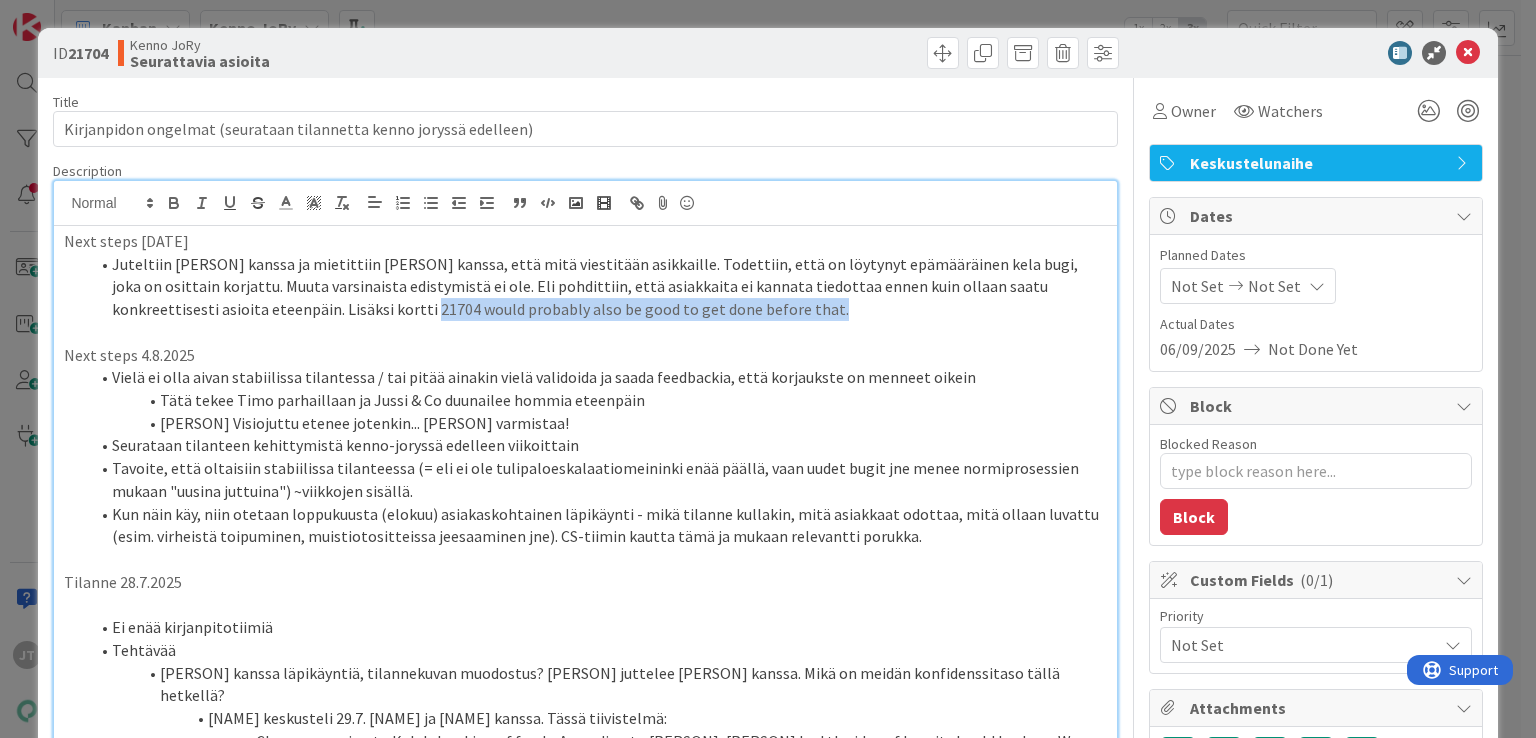 drag, startPoint x: 274, startPoint y: 307, endPoint x: 689, endPoint y: 314, distance: 415.05902 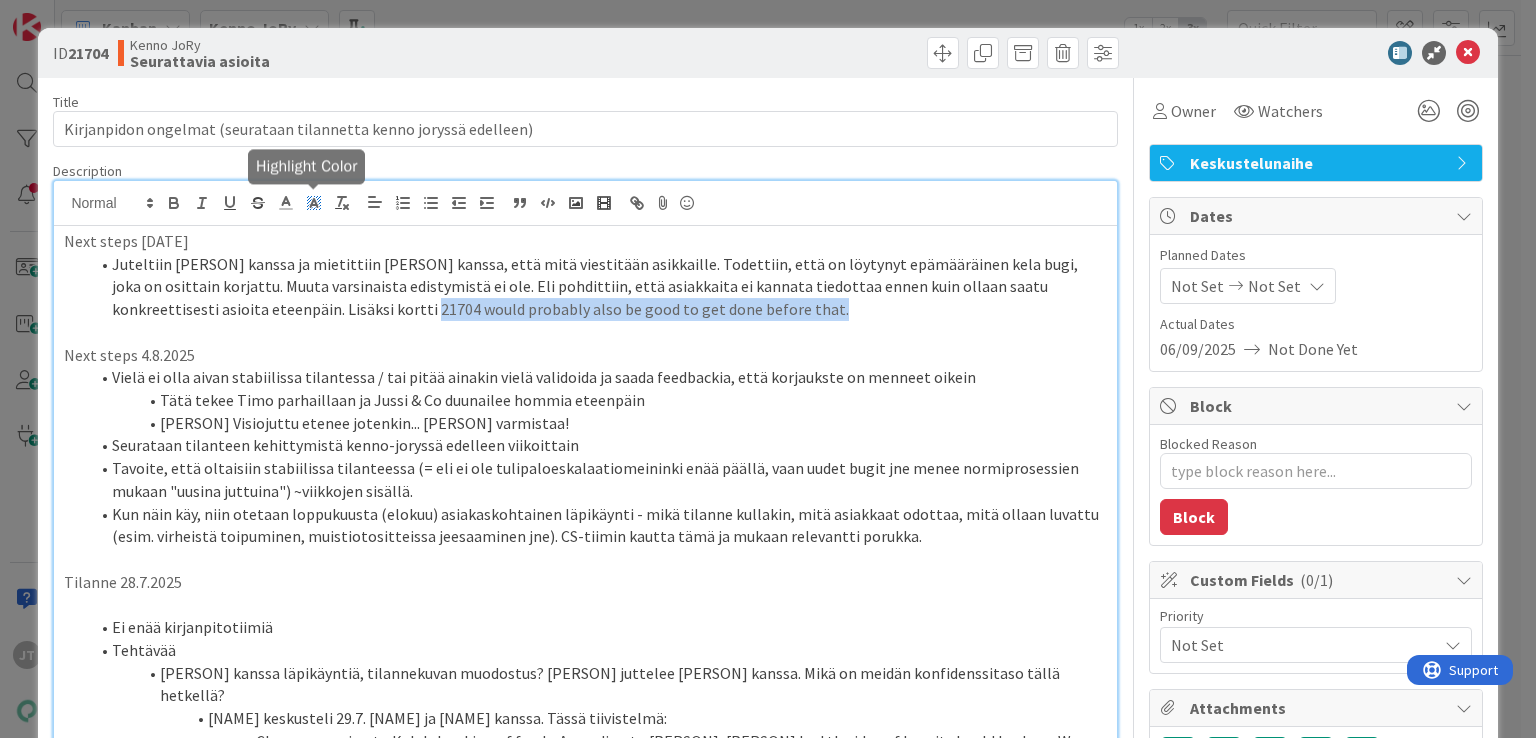 click 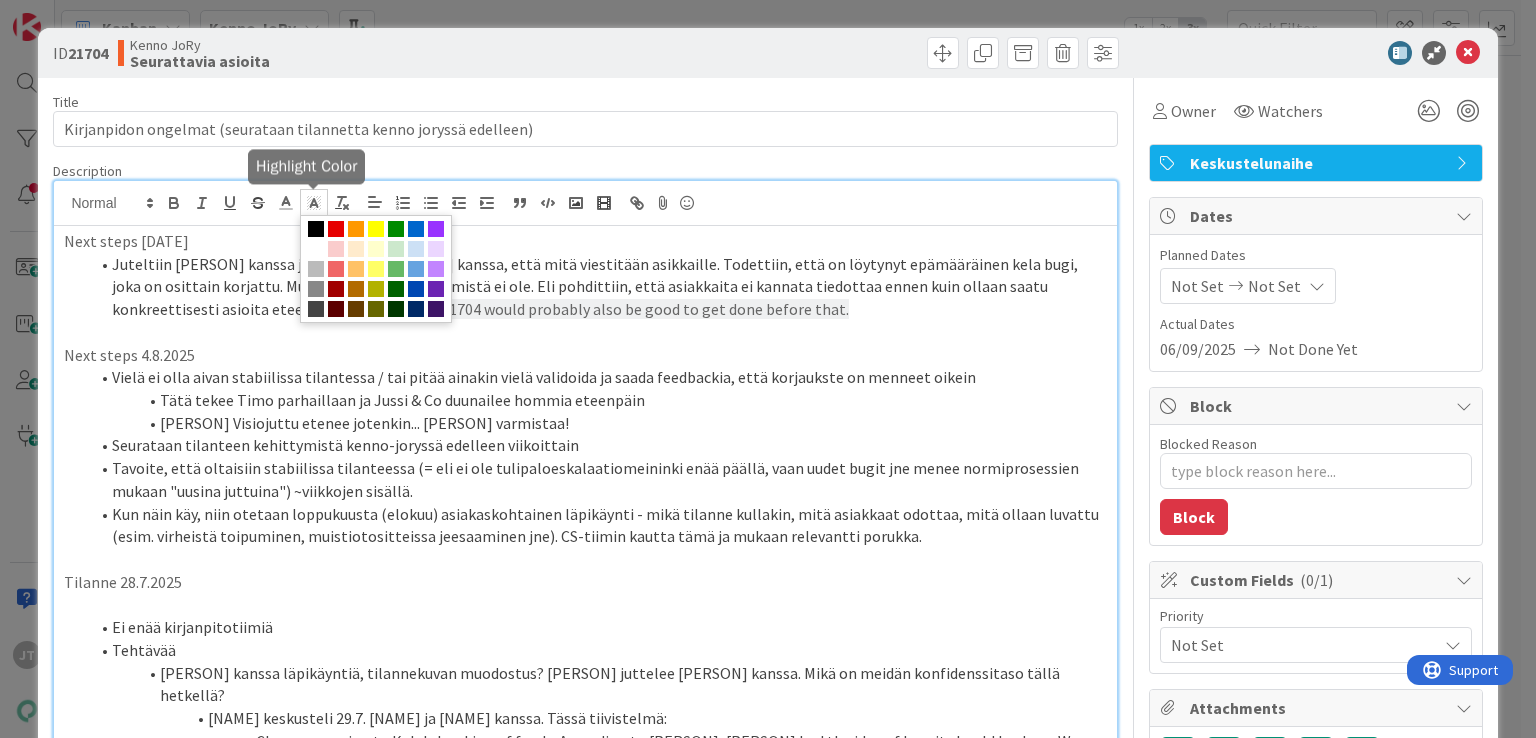 click on "Juteltiin [PERSON] kanssa ja mietittiin [PERSON] kanssa, että mitä viestitään asikkaille. Todettiin, että on löytynyt epämääräinen kela bugi, joka on osittain korjattu. Muuta varsinaista edistymistä ei ole. Eli pohdittiin, että asiakkaita ei kannata tiedottaa ennen kuin ollaan saatu konkreettisesti asioita eteenpäin. Lisäksi kortti   [NUMBER] olisi varmaan hyvä kans tehdä pois alta ennen sitä." at bounding box center (597, 287) 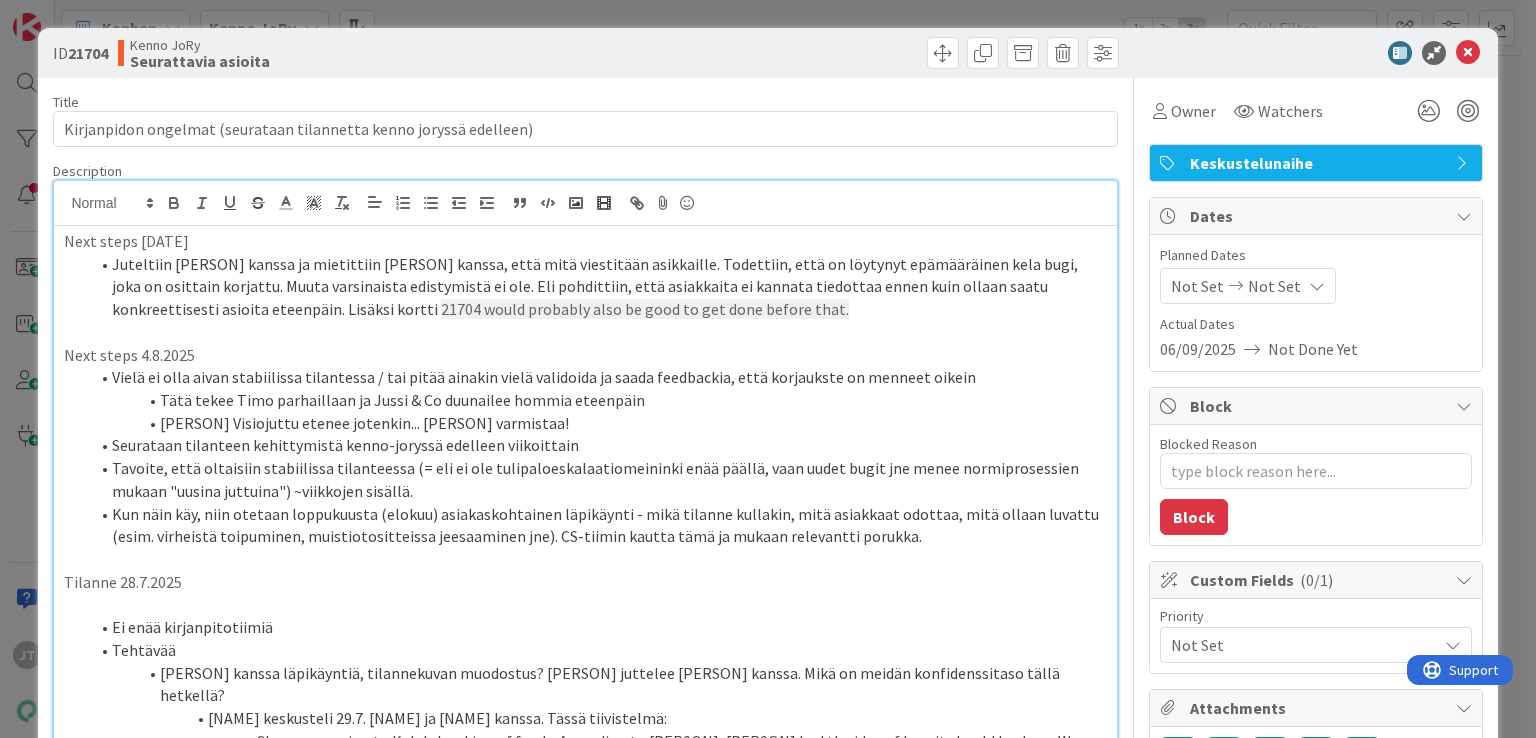 click on "Juteltiin [PERSON] kanssa ja mietittiin [PERSON] kanssa, että mitä viestitään asikkaille. Todettiin, että on löytynyt epämääräinen kela bugi, joka on osittain korjattu. Muuta varsinaista edistymistä ei ole. Eli pohdittiin, että asiakkaita ei kannata tiedottaa ennen kuin ollaan saatu konkreettisesti asioita eteenpäin. Lisäksi kortti   [NUMBER] olisi varmaan hyvä kans tehdä pois alta ennen sitä." at bounding box center [597, 287] 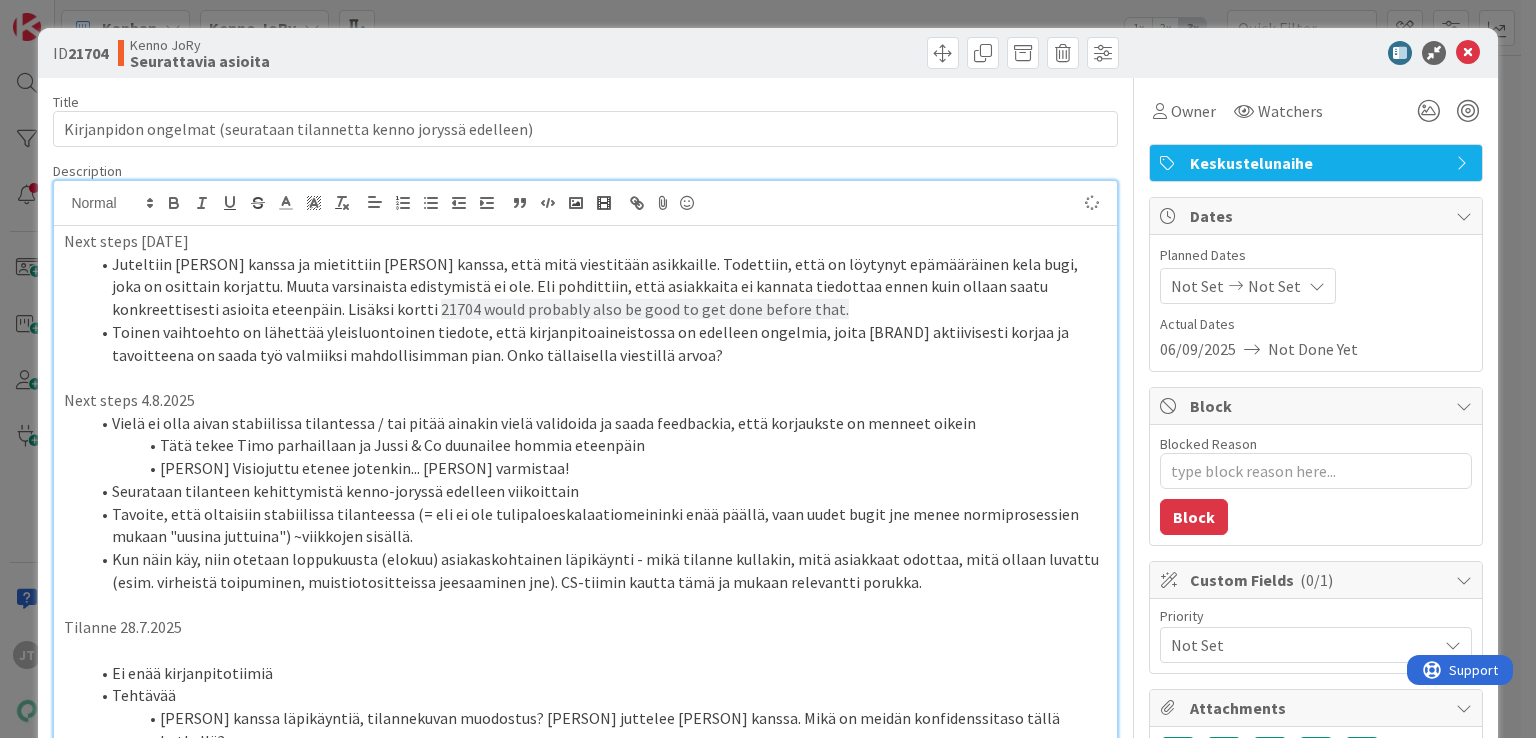click on "Toinen vaihtoehto on lähettää yleisluontoinen tiedote, että kirjanpitoaineistossa on edelleen ongelmia, joita [BRAND] aktiivisesti korjaa ja tavoitteena on saada työ valmiiksi mahdollisimman pian. Onko tällaisella viestillä arvoa?" at bounding box center (597, 343) 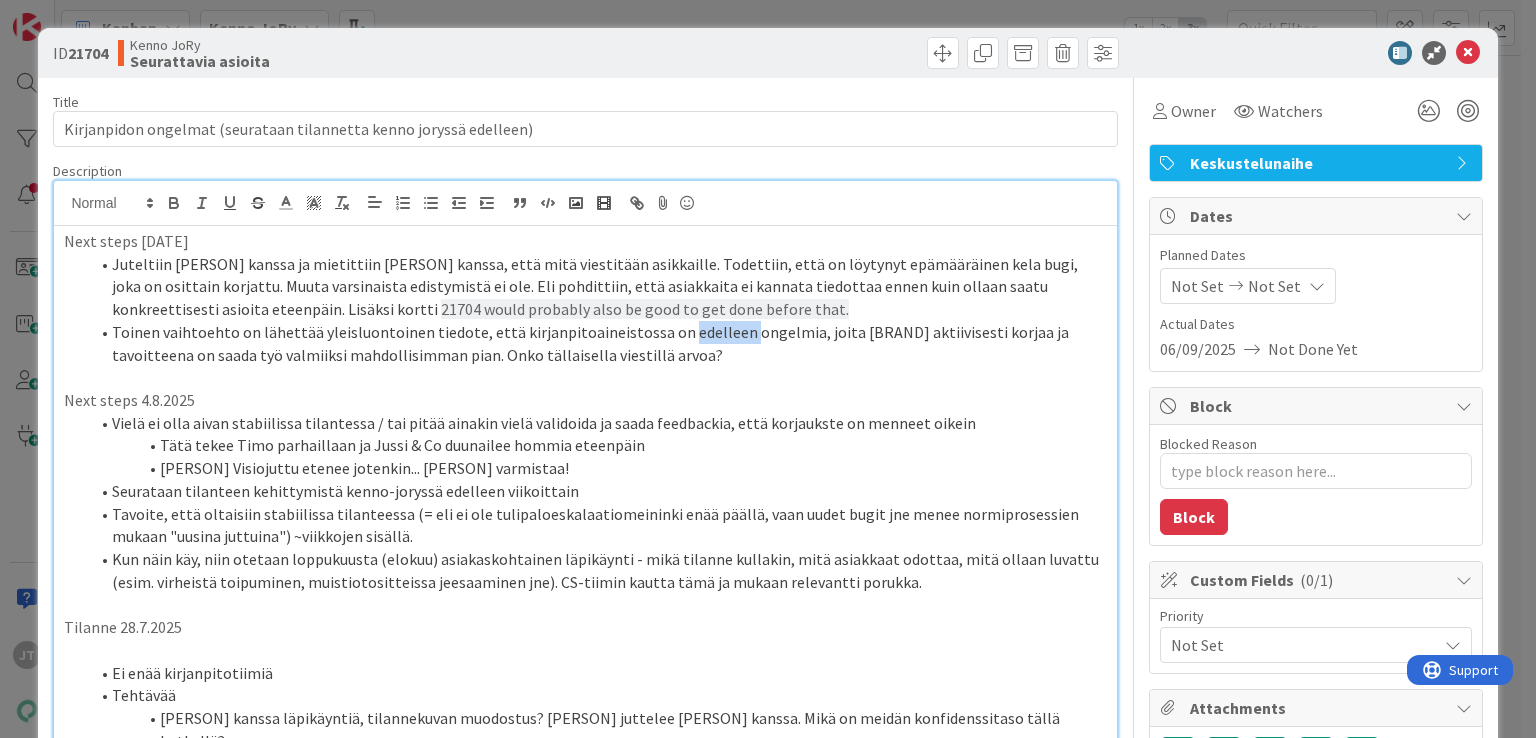 click on "Toinen vaihtoehto on lähettää yleisluontoinen tiedote, että kirjanpitoaineistossa on edelleen ongelmia, joita [BRAND] aktiivisesti korjaa ja tavoitteena on saada työ valmiiksi mahdollisimman pian. Onko tällaisella viestillä arvoa?" at bounding box center [597, 343] 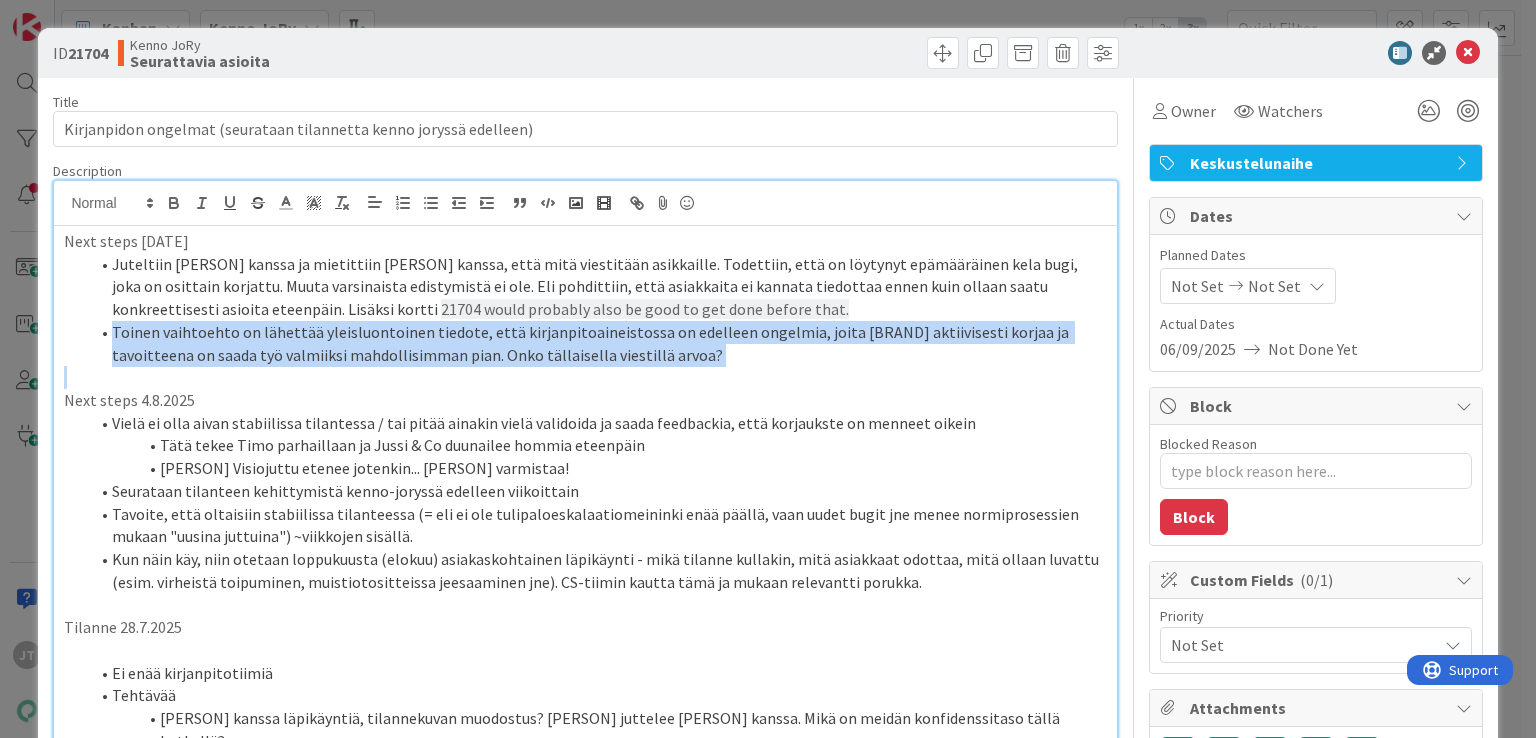 click on "Toinen vaihtoehto on lähettää yleisluontoinen tiedote, että kirjanpitoaineistossa on edelleen ongelmia, joita [BRAND] aktiivisesti korjaa ja tavoitteena on saada työ valmiiksi mahdollisimman pian. Onko tällaisella viestillä arvoa?" at bounding box center (597, 343) 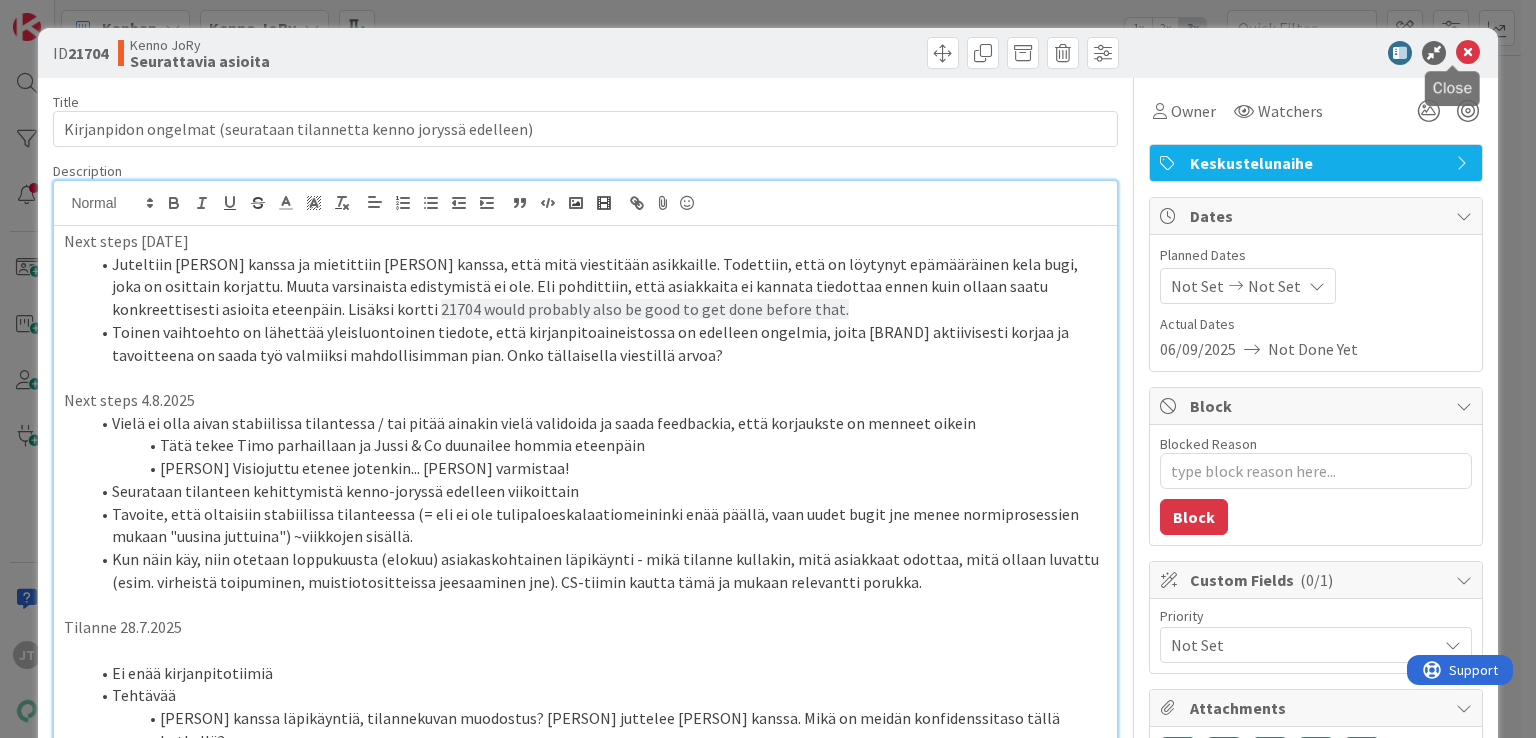 click at bounding box center (1468, 53) 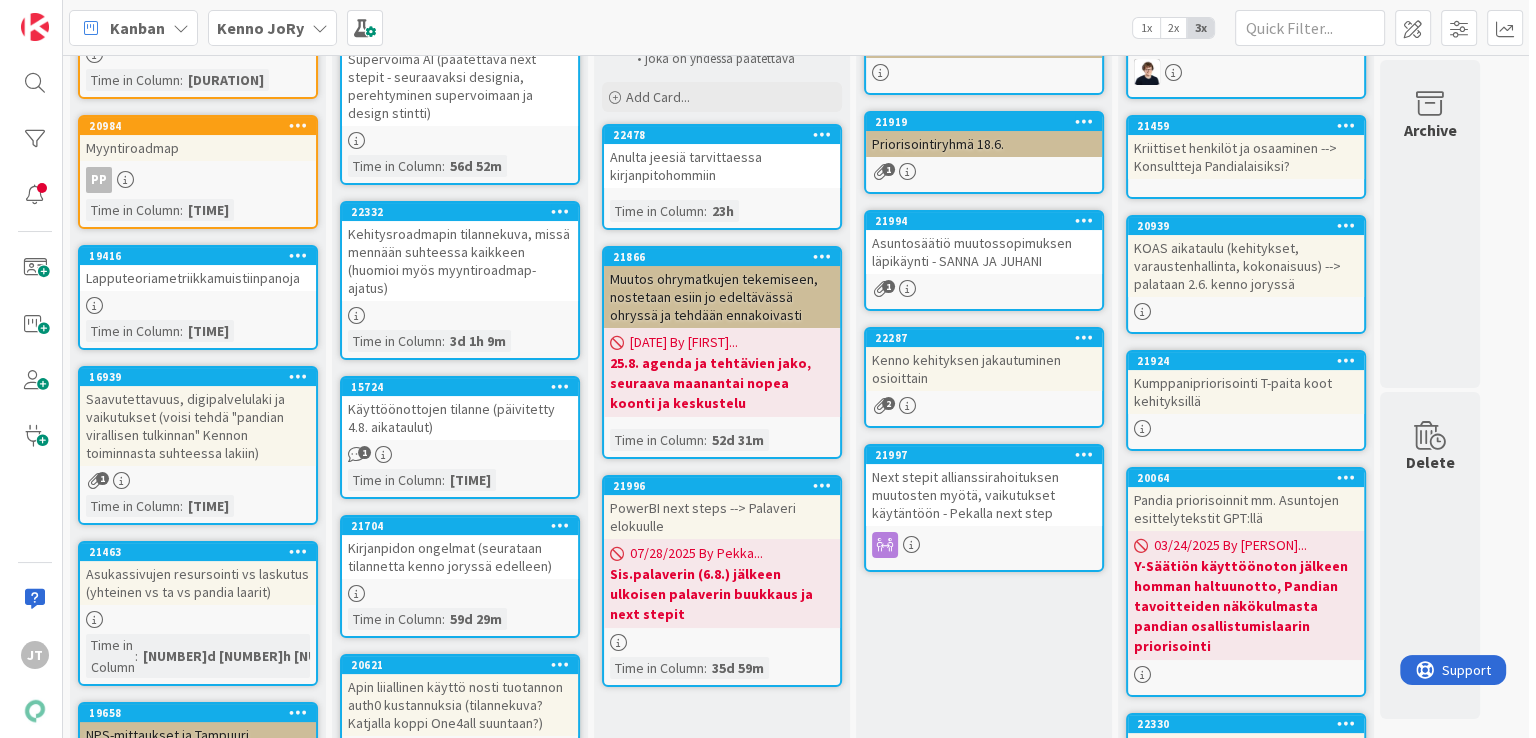 scroll, scrollTop: 0, scrollLeft: 0, axis: both 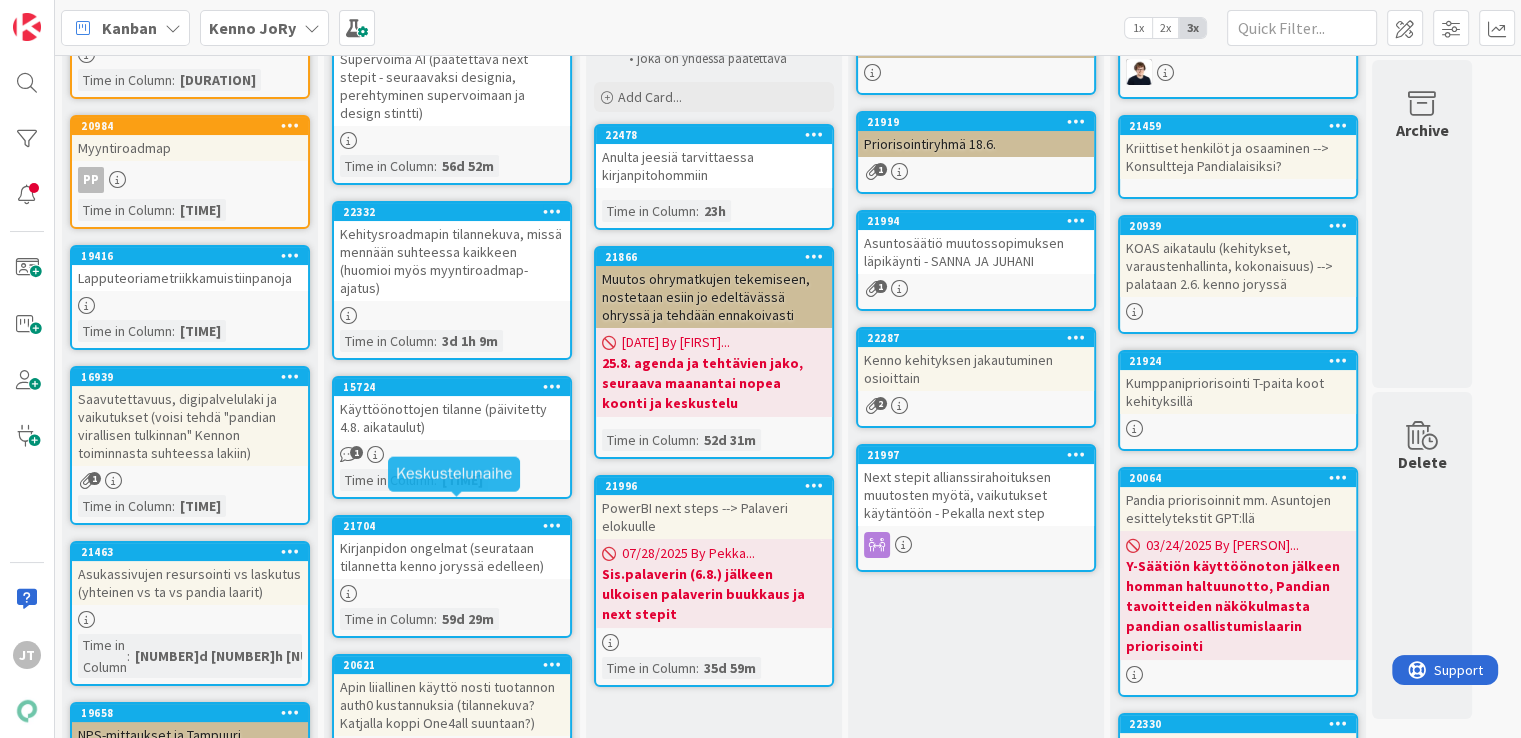 click on "Kirjanpidon ongelmat (seurataan tilannetta kenno joryssä edelleen)" at bounding box center (452, 557) 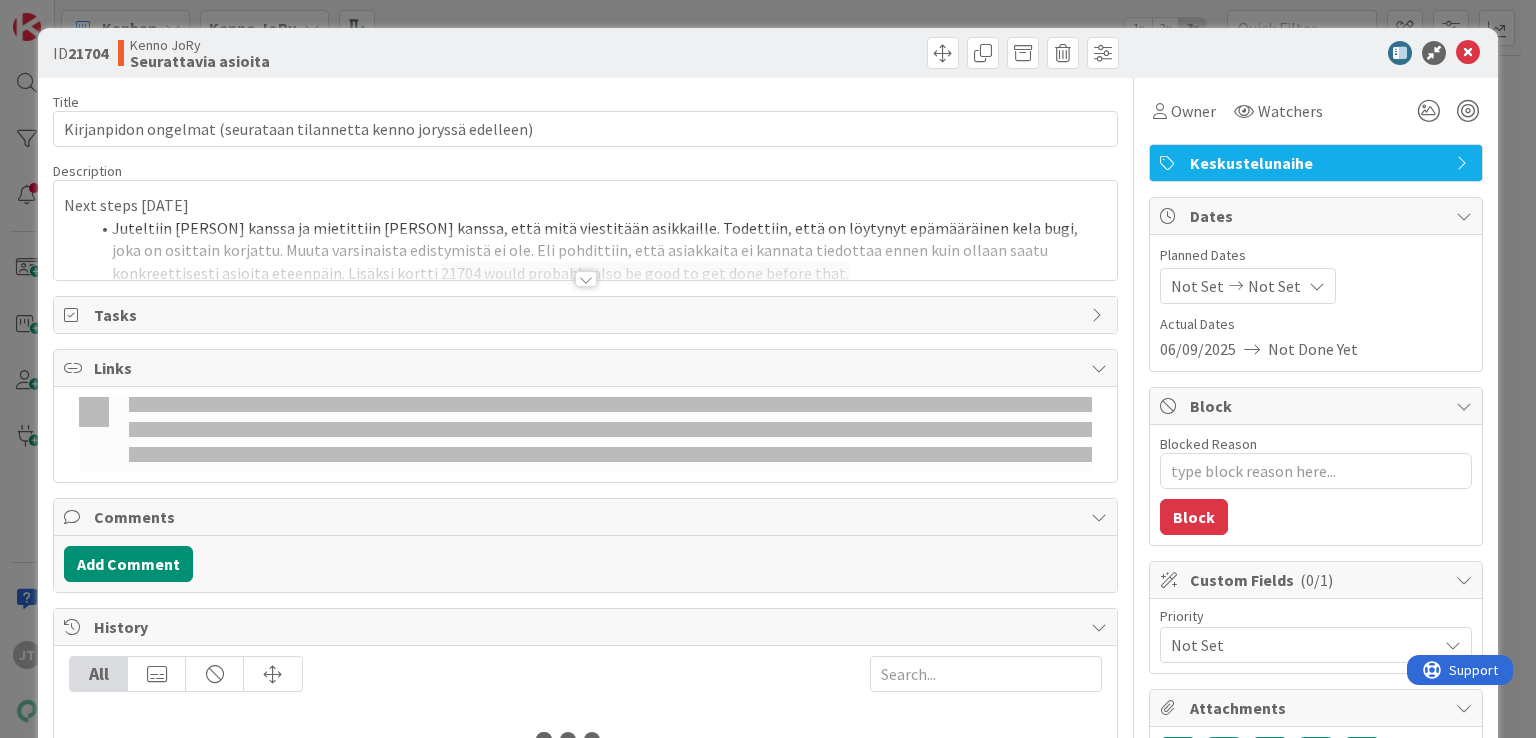 type on "x" 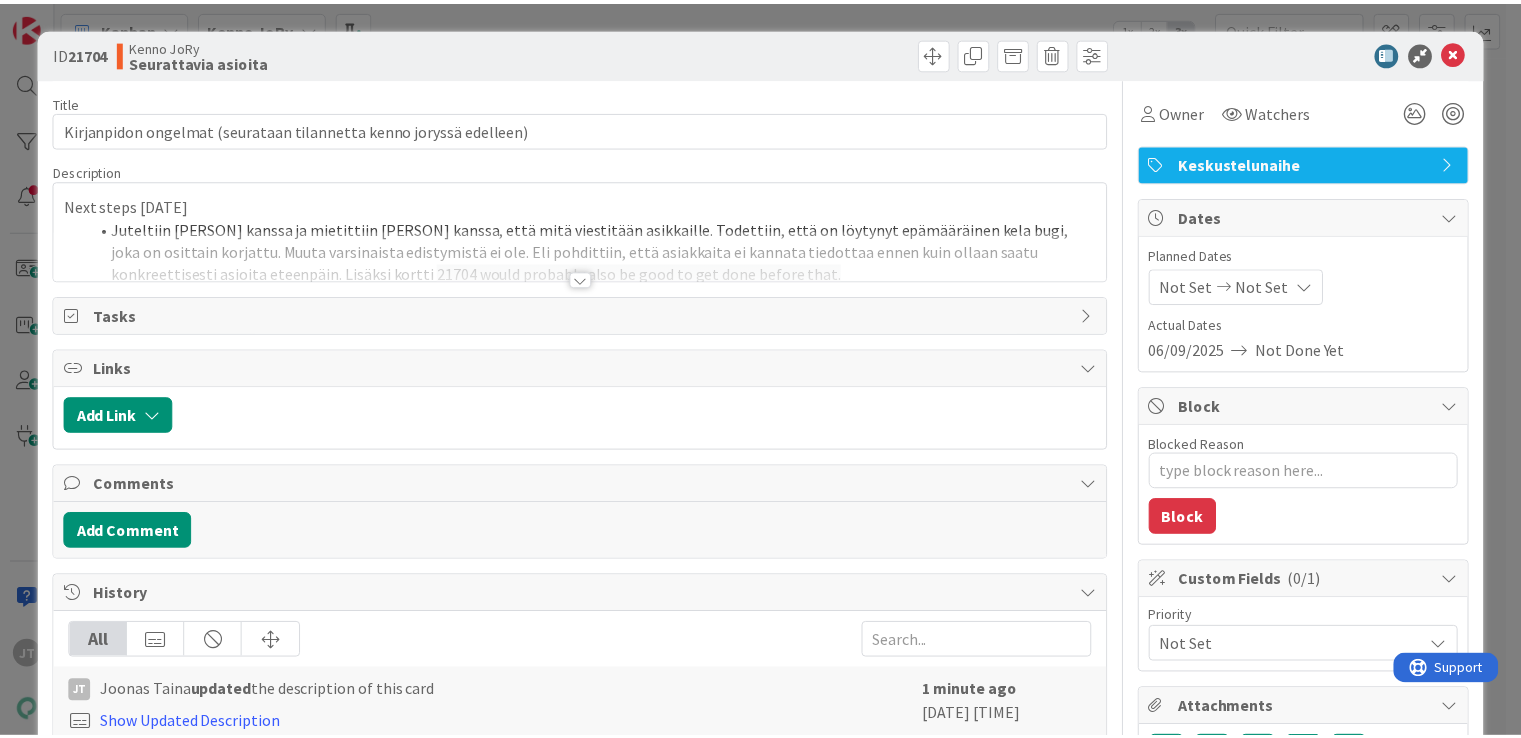 scroll, scrollTop: 0, scrollLeft: 0, axis: both 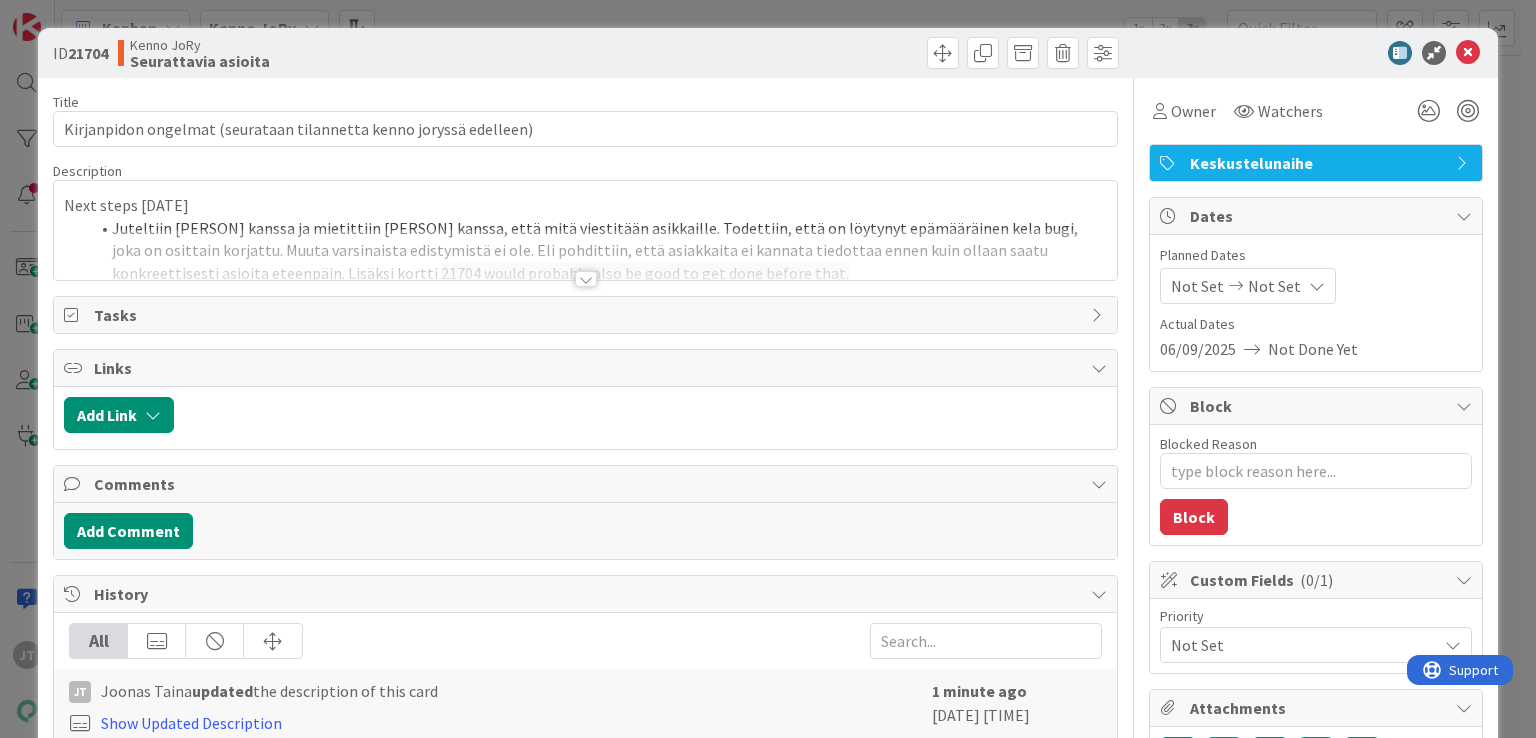 click at bounding box center [586, 279] 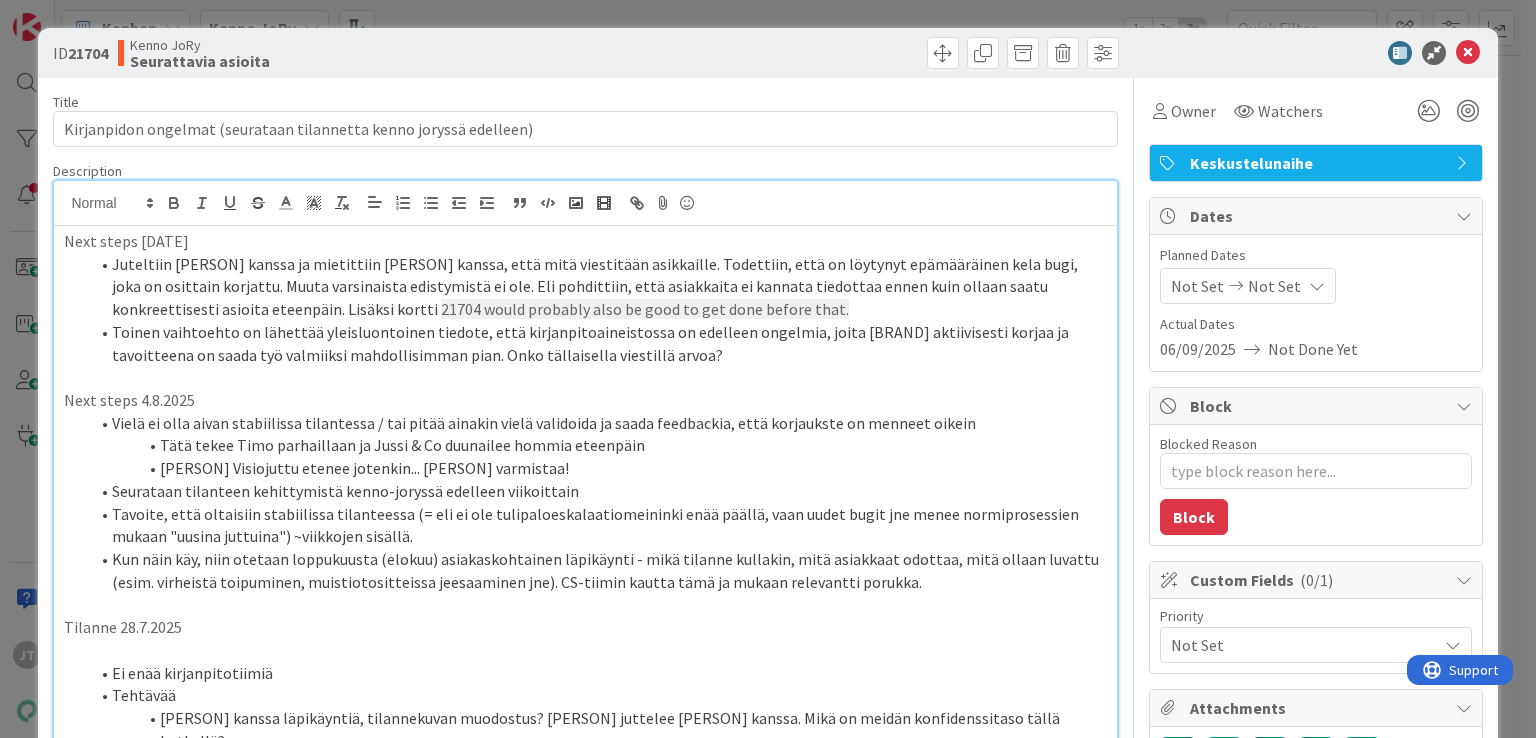 click on "Toinen vaihtoehto on lähettää yleisluontoinen tiedote, että kirjanpitoaineistossa on edelleen ongelmia, joita [BRAND] aktiivisesti korjaa ja tavoitteena on saada työ valmiiksi mahdollisimman pian. Onko tällaisella viestillä arvoa?" at bounding box center [597, 343] 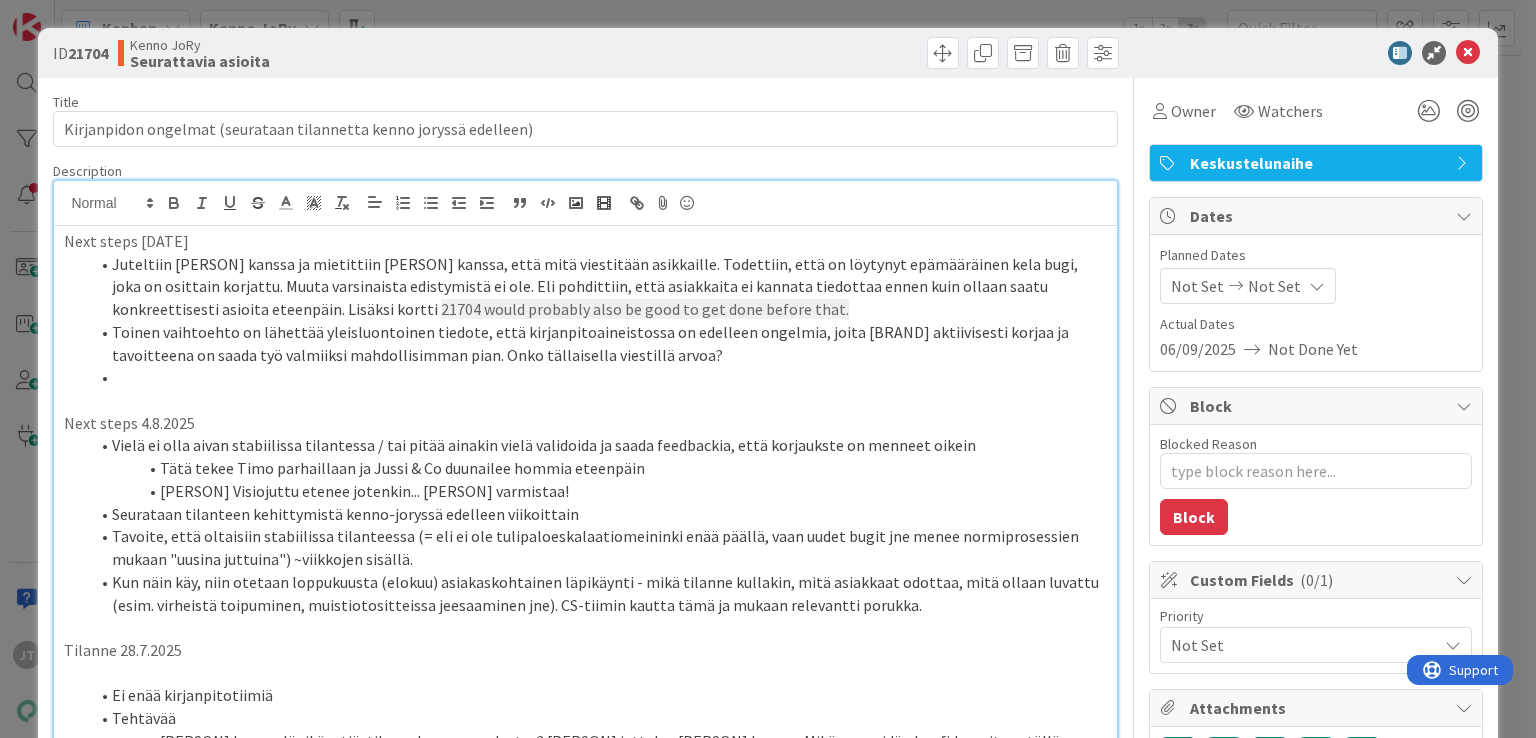 type 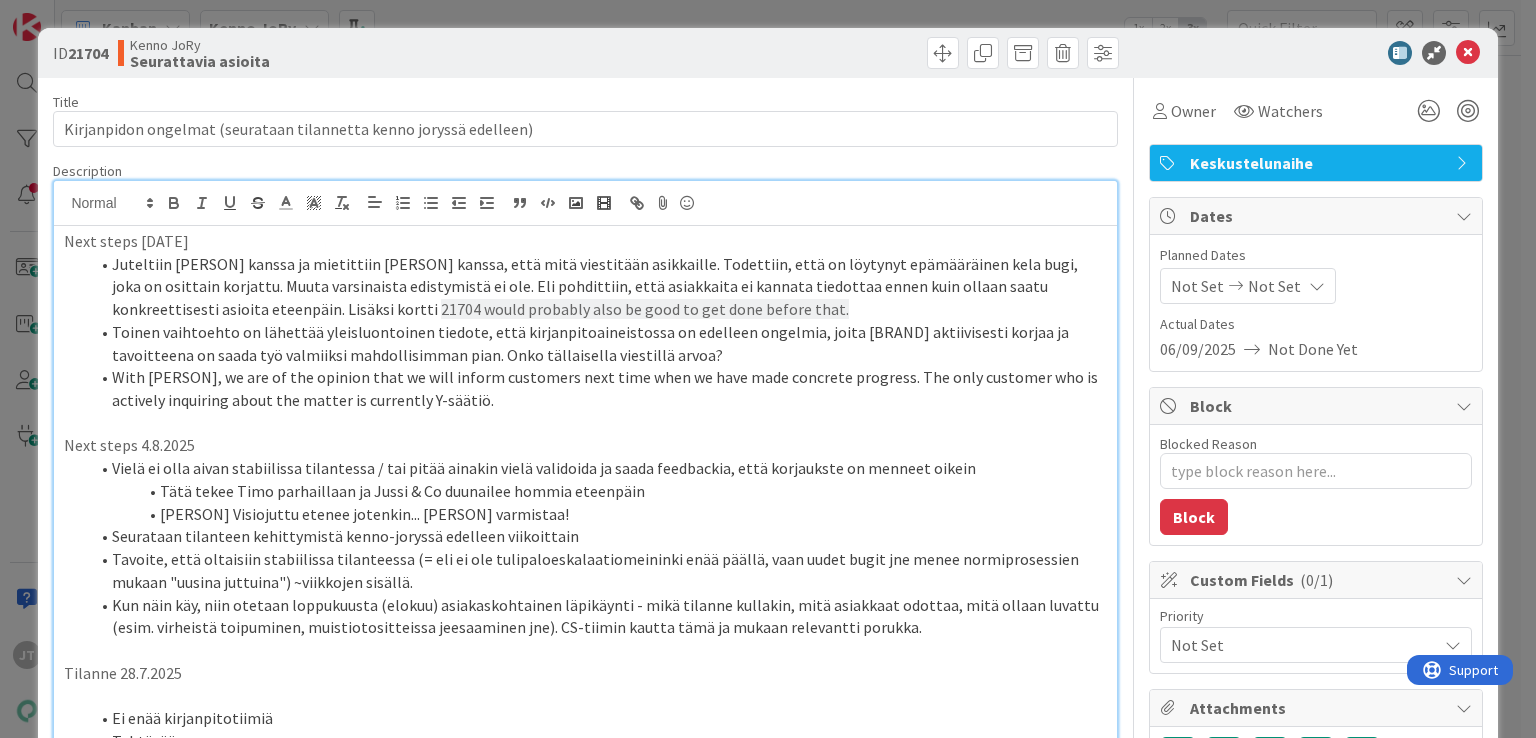 drag, startPoint x: 539, startPoint y: 401, endPoint x: 45, endPoint y: 241, distance: 519.2649 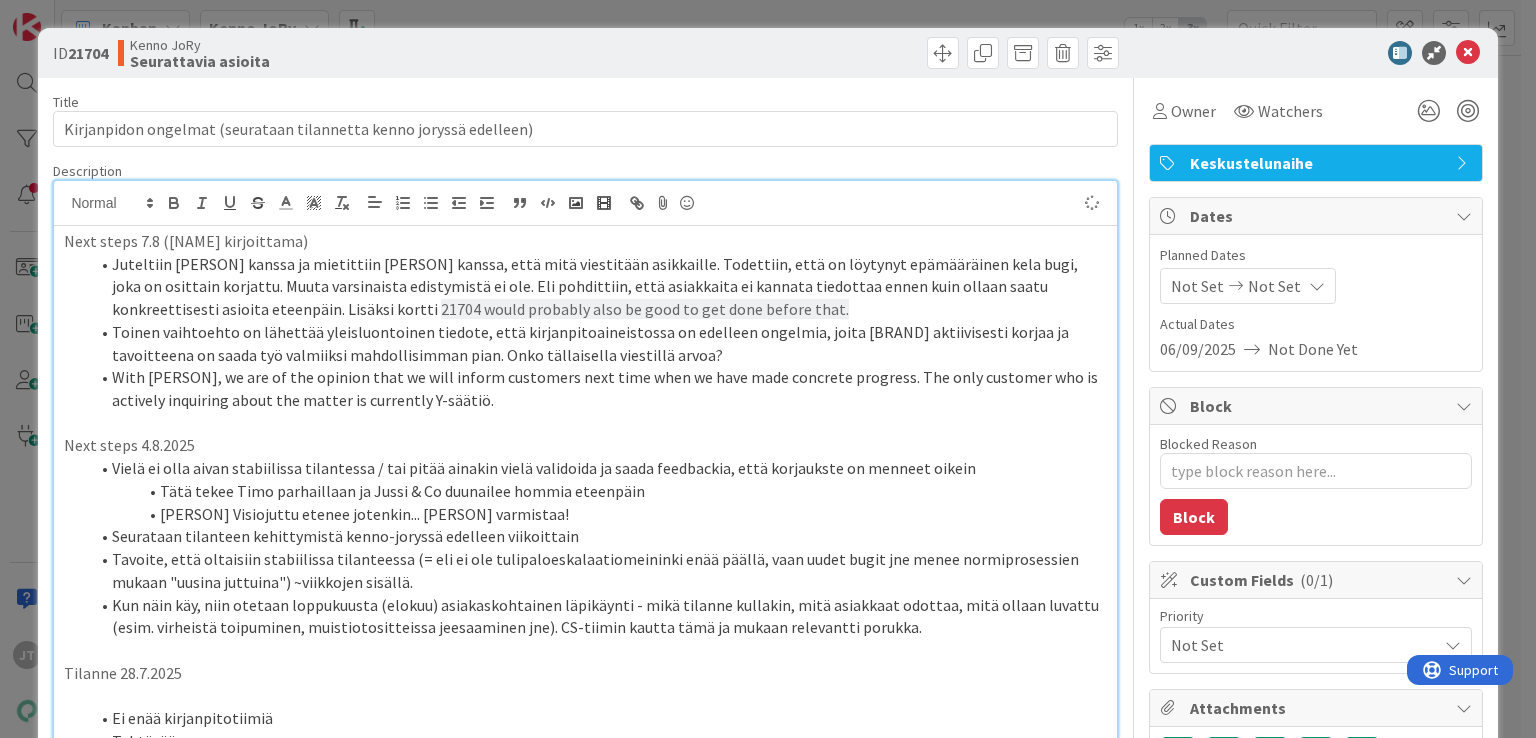 click on "Next steps 7.8 ([NAME] kirjoittama)" at bounding box center (585, 241) 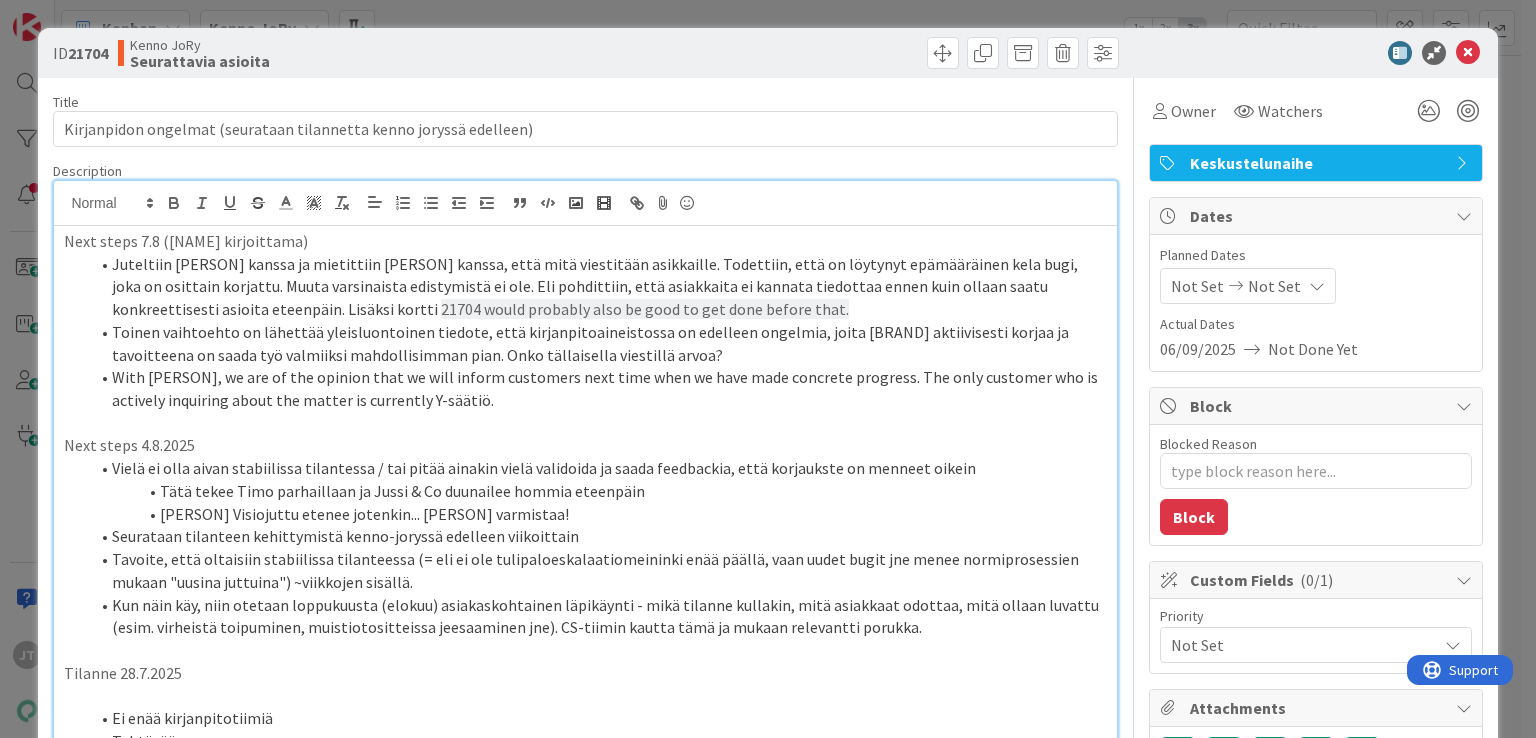click on "Next steps 7.8 ([NAME] kirjoittama)" at bounding box center [585, 241] 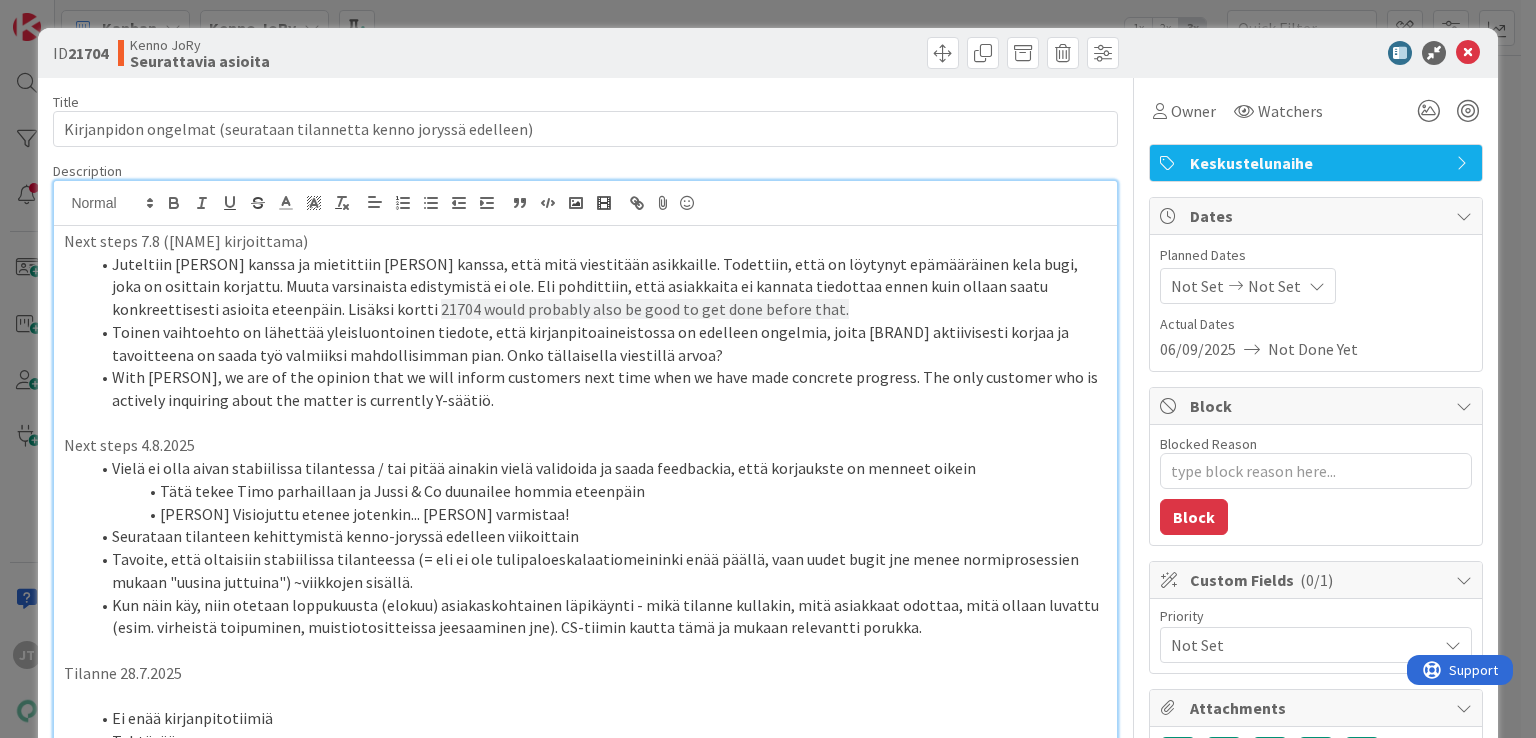 click on "Juteltiin [PERSON] kanssa ja mietittiin [PERSON] kanssa, että mitä viestitään asikkaille. Todettiin, että on löytynyt epämääräinen kela bugi, joka on osittain korjattu. Muuta varsinaista edistymistä ei ole. Eli pohdittiin, että asiakkaita ei kannata tiedottaa ennen kuin ollaan saatu konkreettisesti asioita eteenpäin. Lisäksi kortti   [NUMBER] olisi varmaan hyvä kans tehdä pois alta ennen sitä." at bounding box center [597, 287] 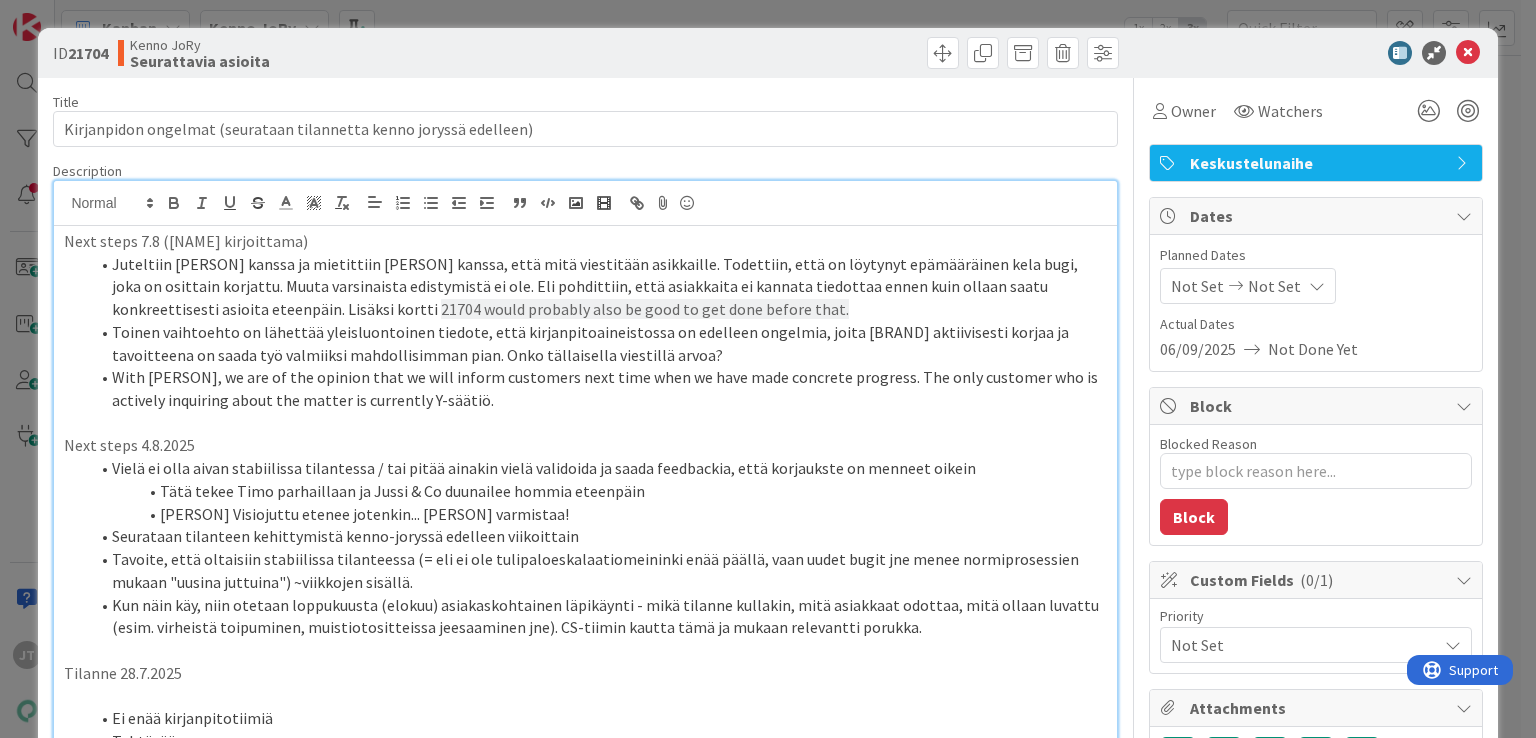 click on "Juteltiin [PERSON] kanssa ja mietittiin [PERSON] kanssa, että mitä viestitään asikkaille. Todettiin, että on löytynyt epämääräinen kela bugi, joka on osittain korjattu. Muuta varsinaista edistymistä ei ole. Eli pohdittiin, että asiakkaita ei kannata tiedottaa ennen kuin ollaan saatu konkreettisesti asioita eteenpäin. Lisäksi kortti   [NUMBER] olisi varmaan hyvä kans tehdä pois alta ennen sitä." at bounding box center [597, 287] 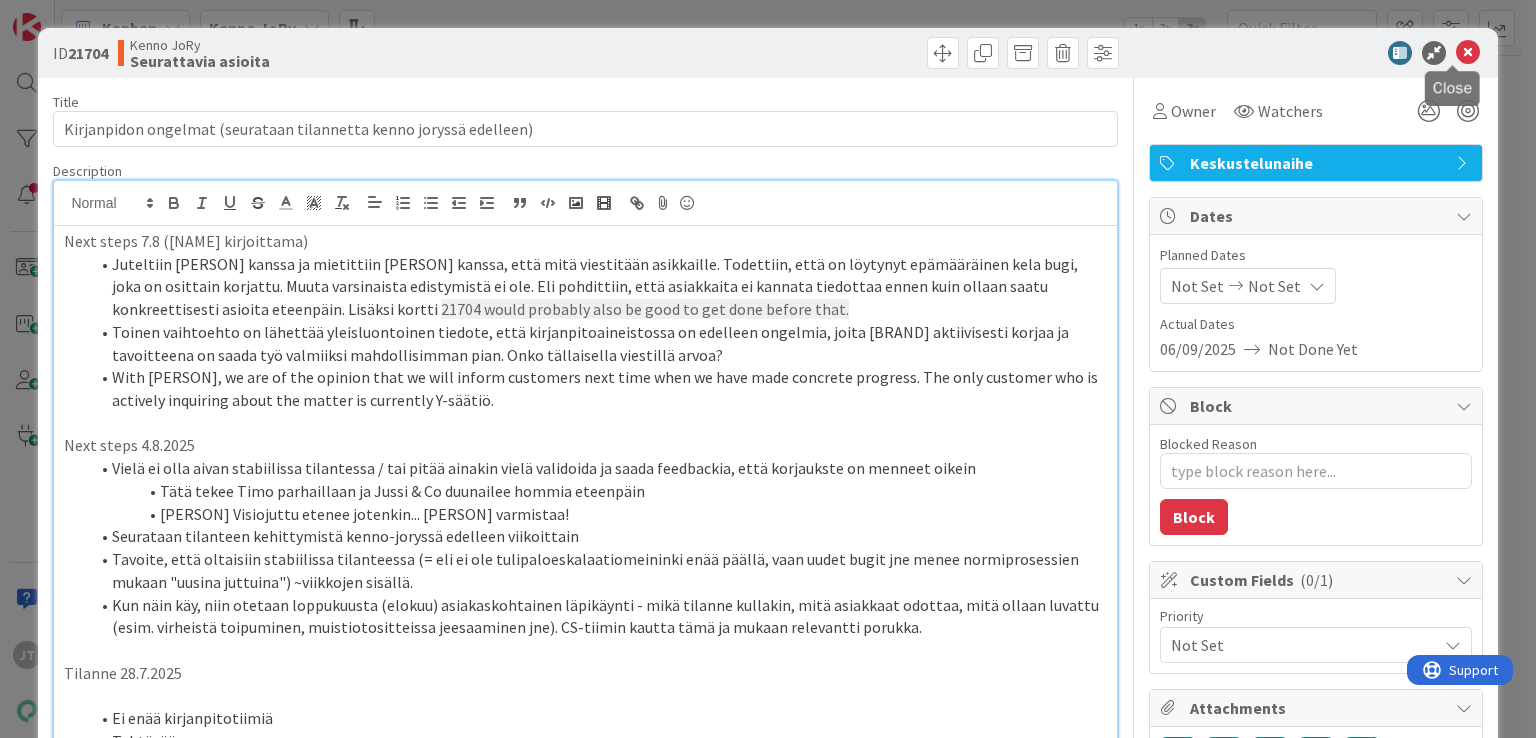 click at bounding box center (1468, 53) 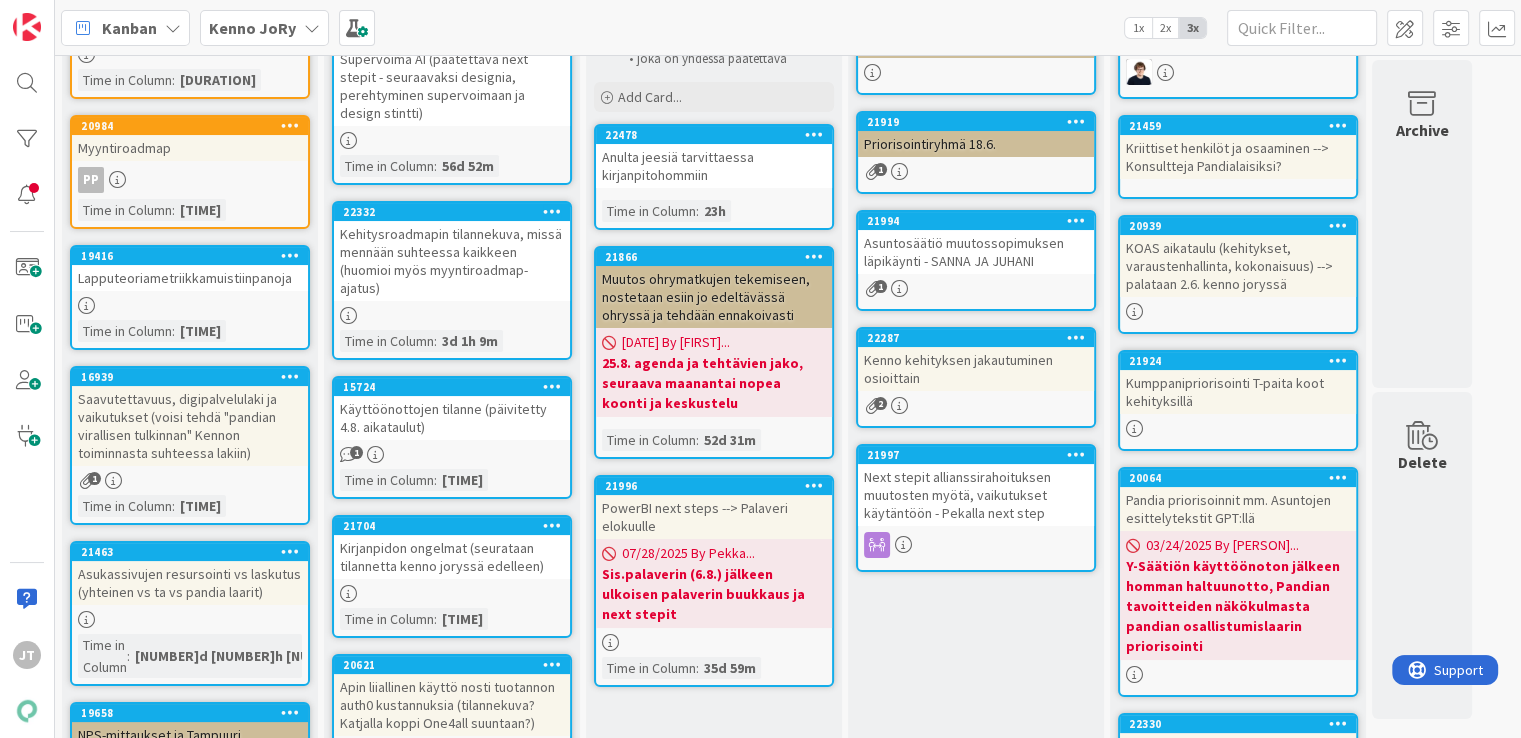 scroll, scrollTop: 0, scrollLeft: 0, axis: both 